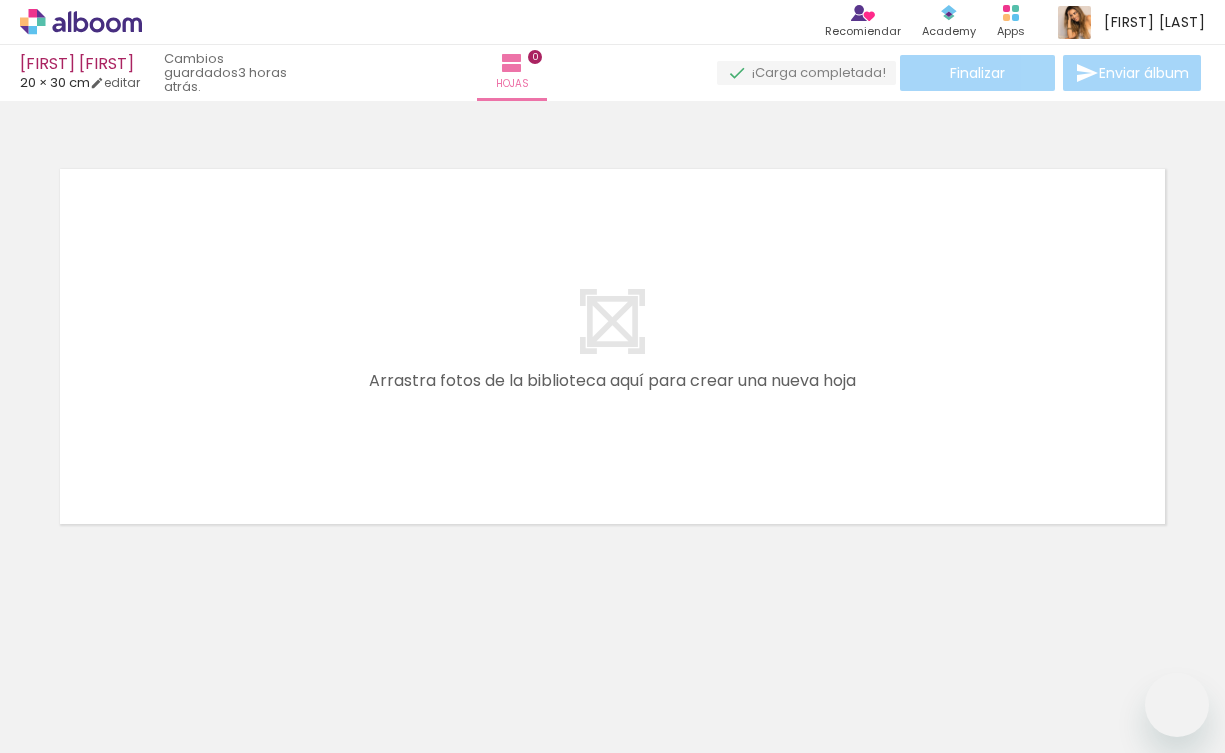 scroll, scrollTop: 0, scrollLeft: 0, axis: both 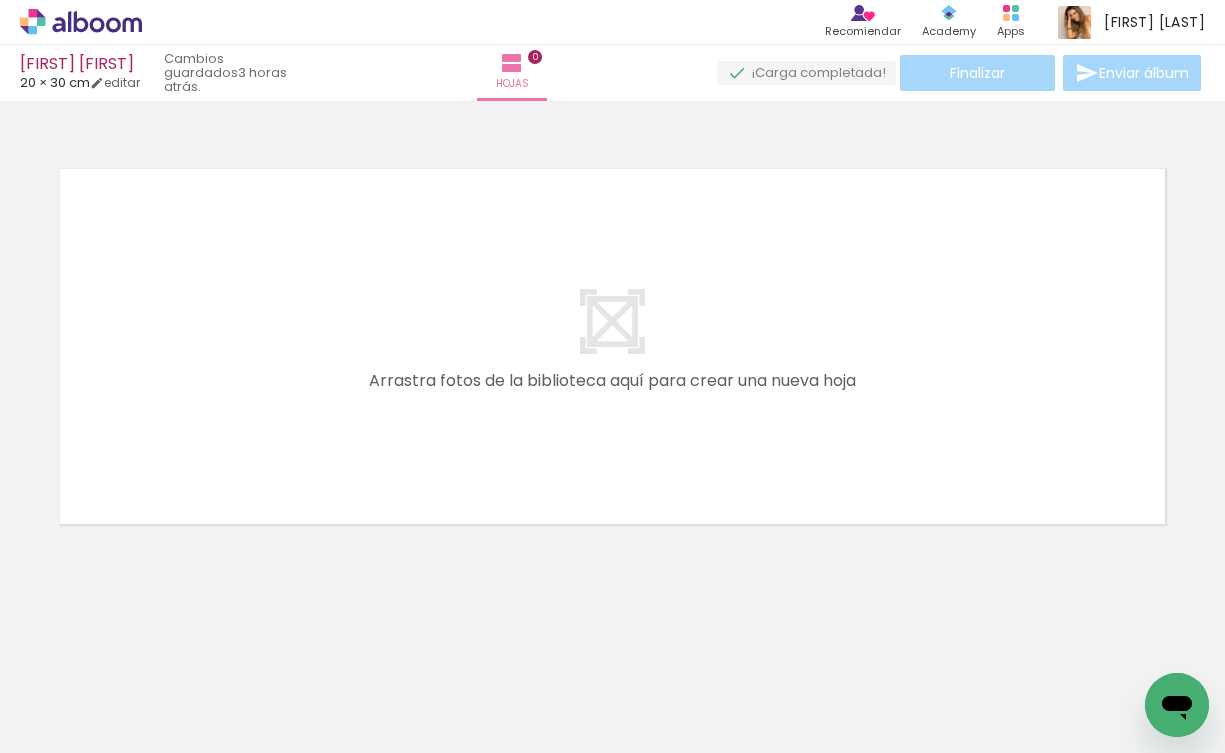 click at bounding box center (-1200, -9314) 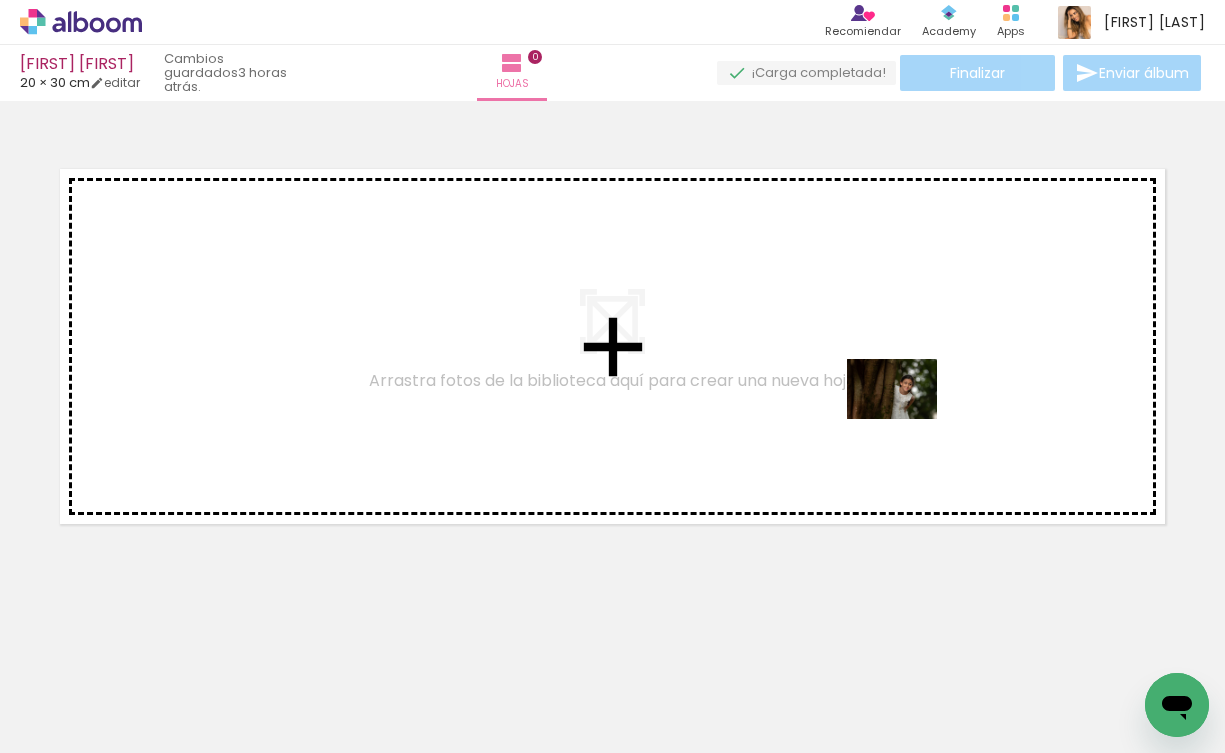 drag, startPoint x: 838, startPoint y: 692, endPoint x: 907, endPoint y: 420, distance: 280.6154 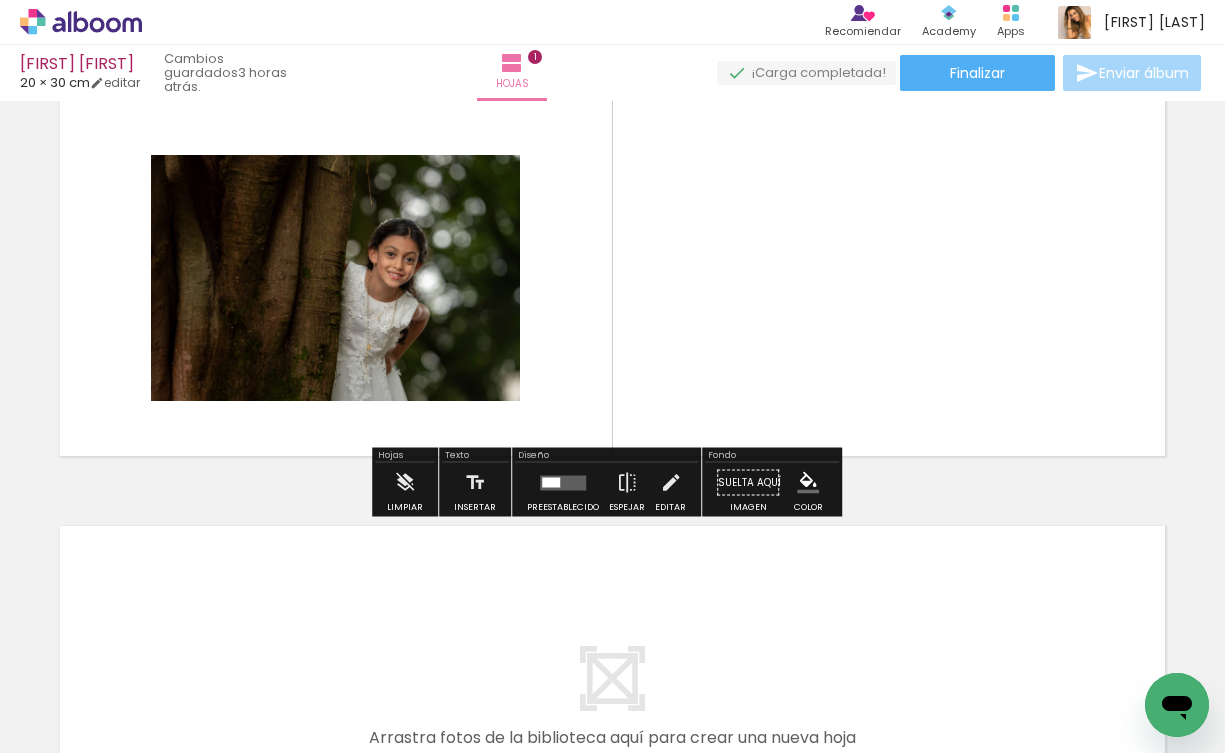 scroll, scrollTop: 74, scrollLeft: 0, axis: vertical 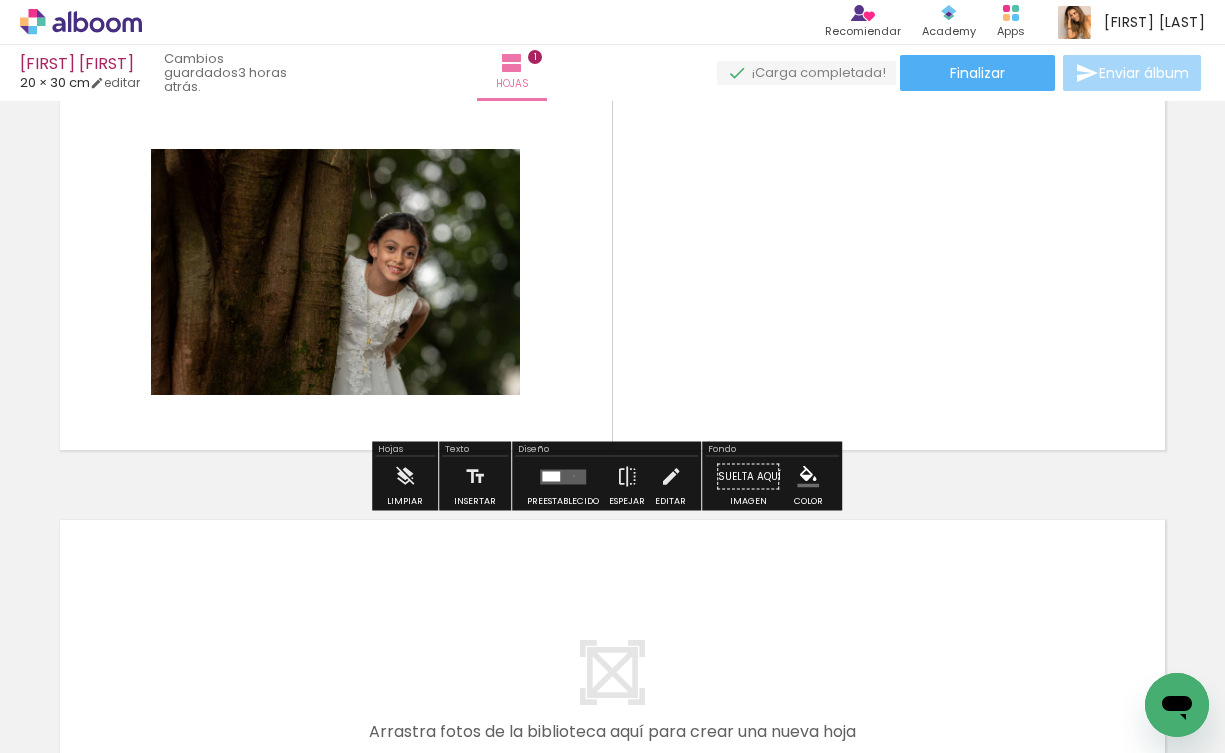click at bounding box center (563, 476) 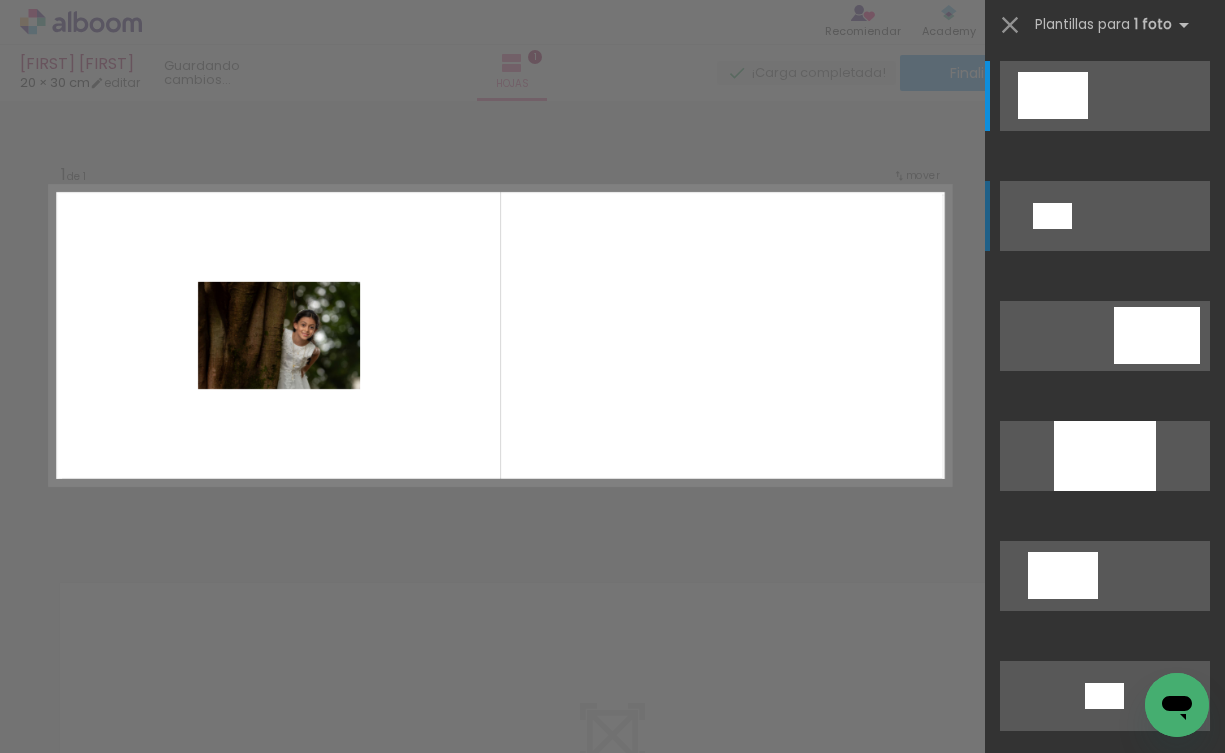 scroll, scrollTop: 0, scrollLeft: 0, axis: both 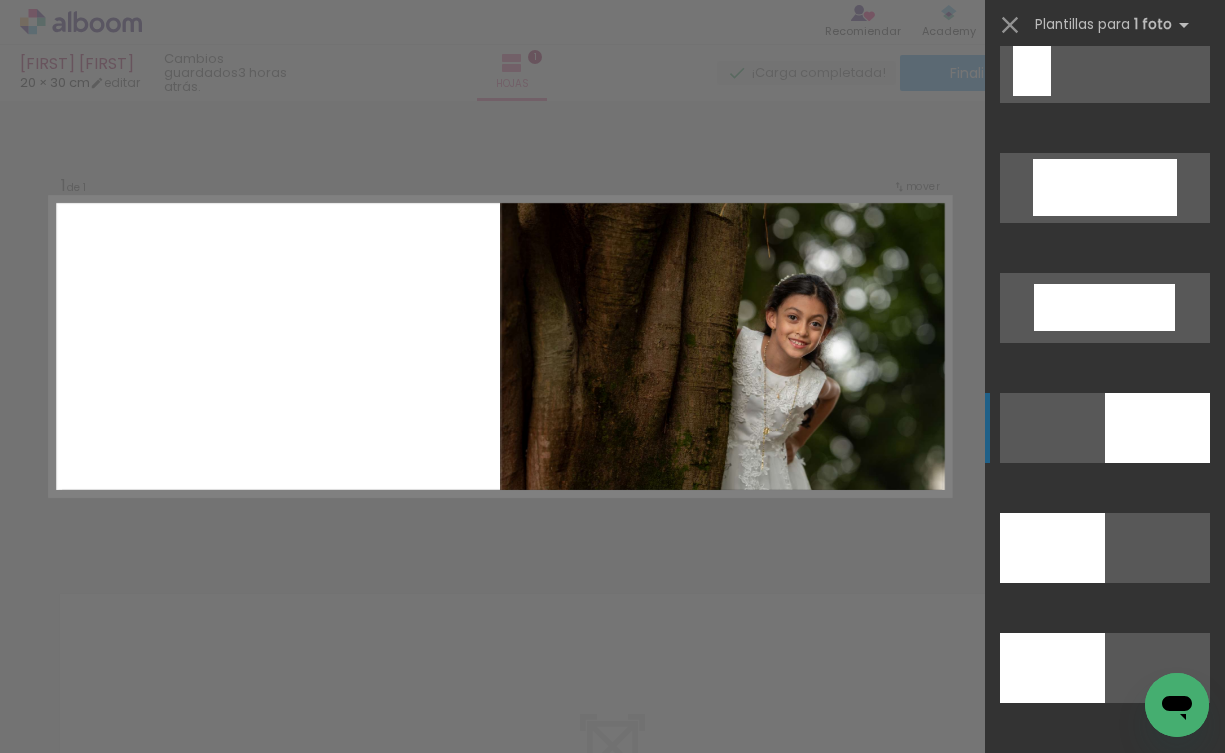 click at bounding box center [1157, 428] 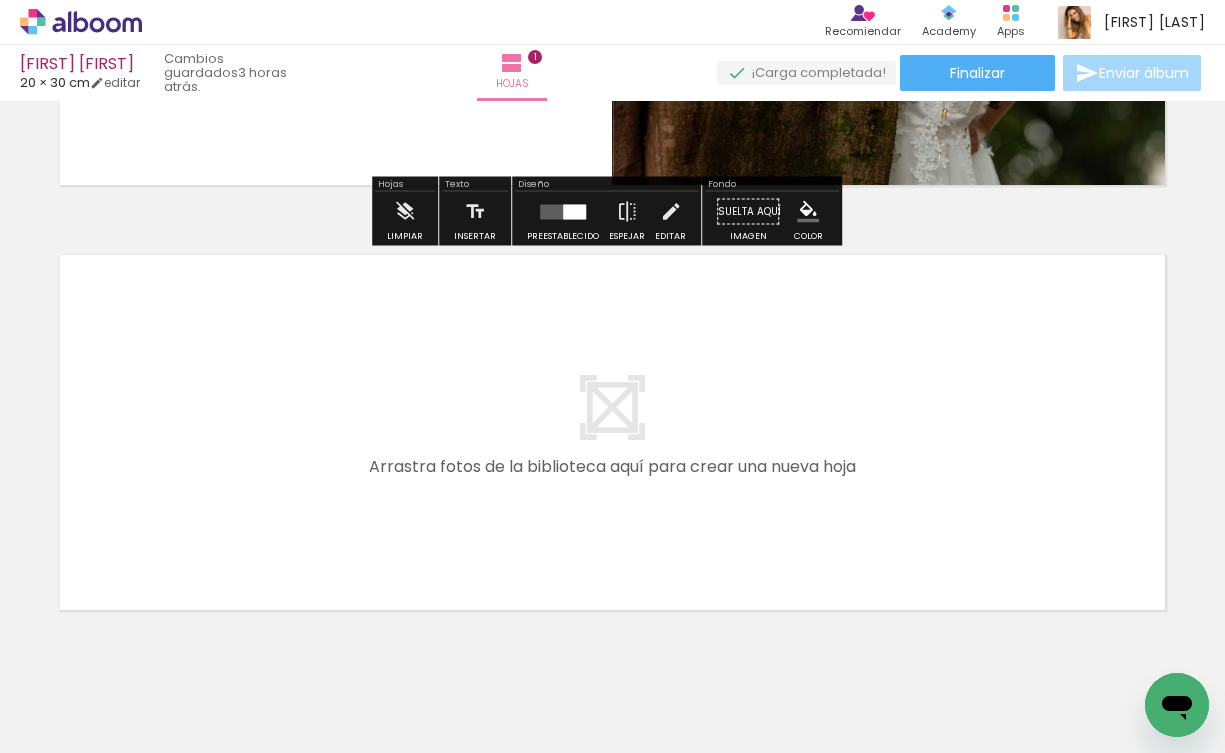 scroll, scrollTop: 391, scrollLeft: 0, axis: vertical 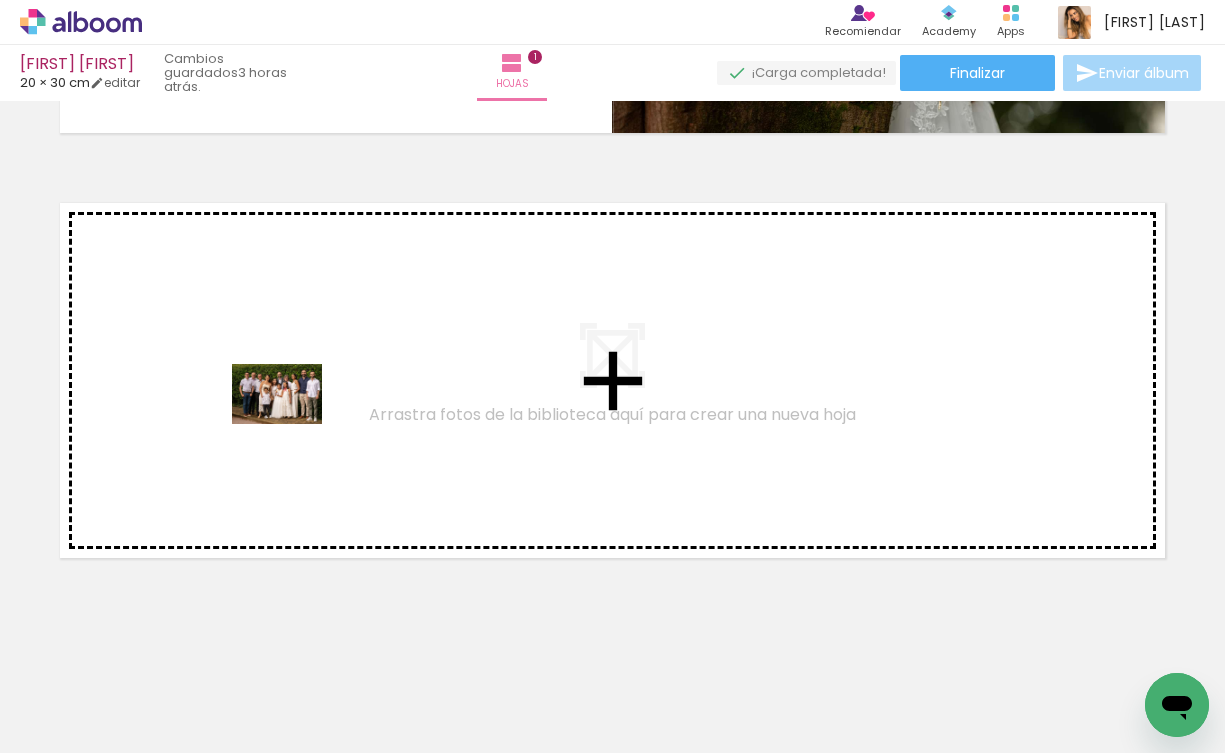 drag, startPoint x: 247, startPoint y: 690, endPoint x: 292, endPoint y: 426, distance: 267.80777 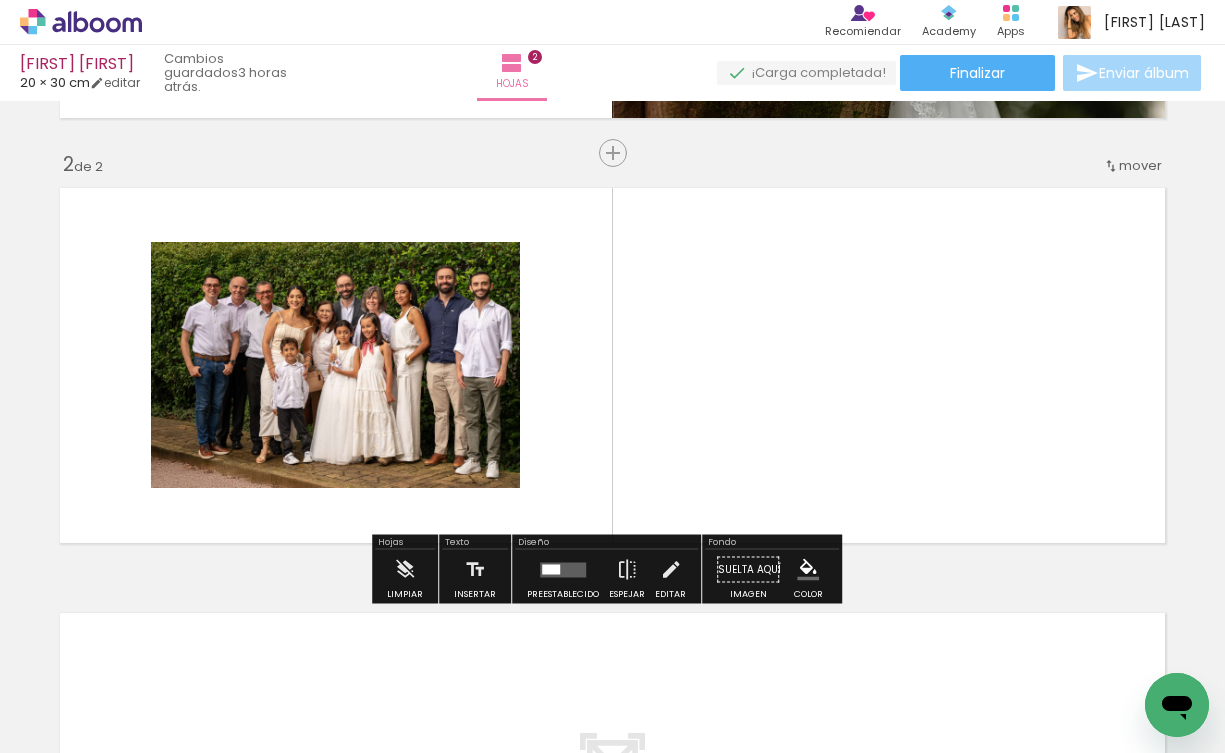 scroll, scrollTop: 407, scrollLeft: 0, axis: vertical 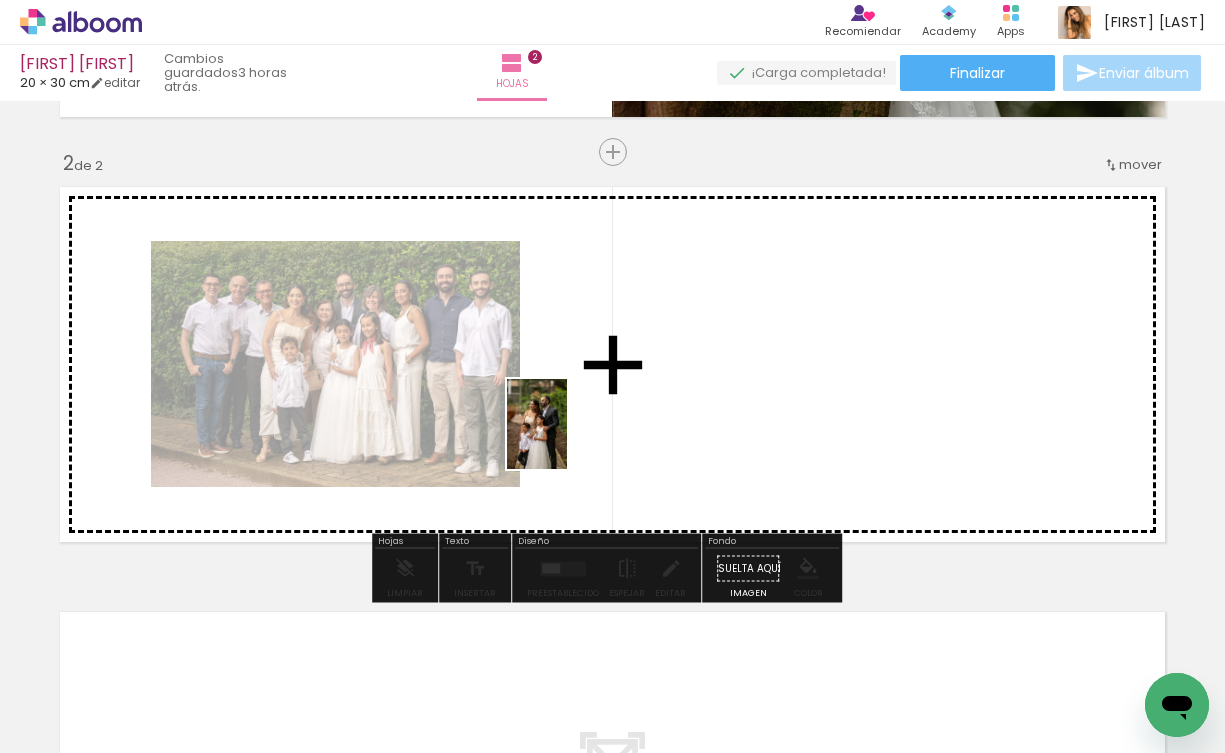drag, startPoint x: 321, startPoint y: 666, endPoint x: 581, endPoint y: 434, distance: 348.45947 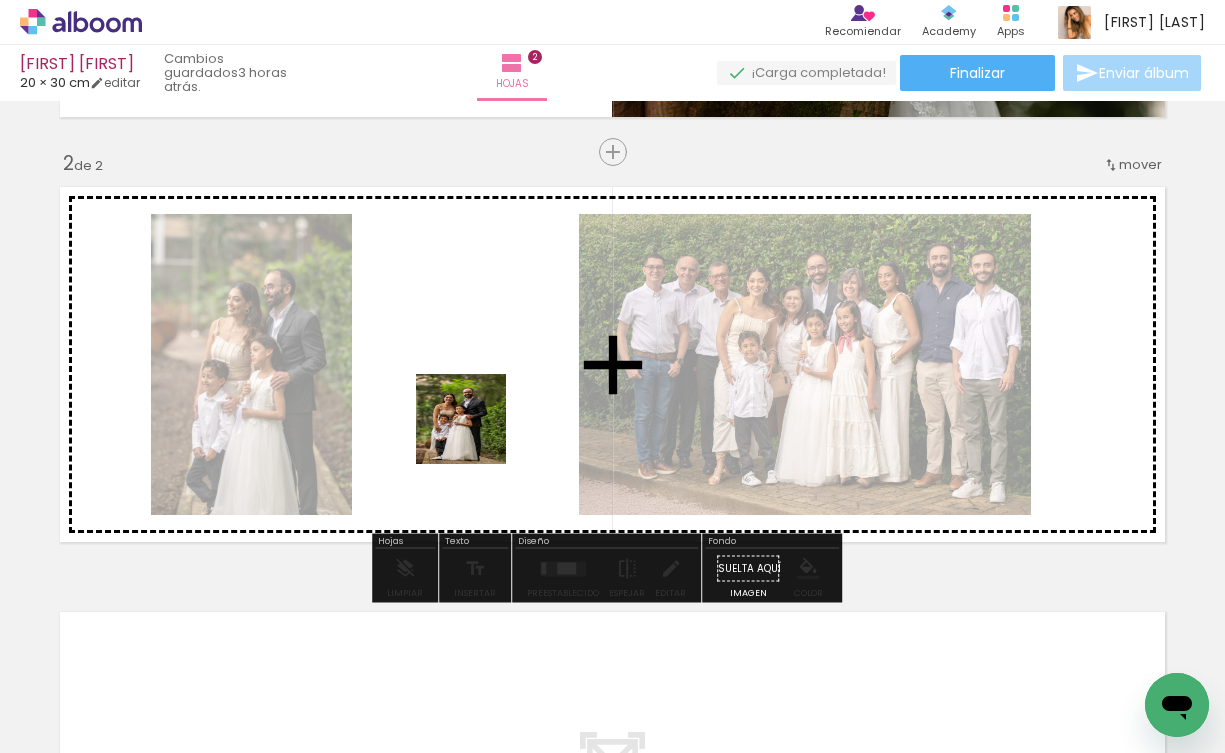 click at bounding box center [612, 376] 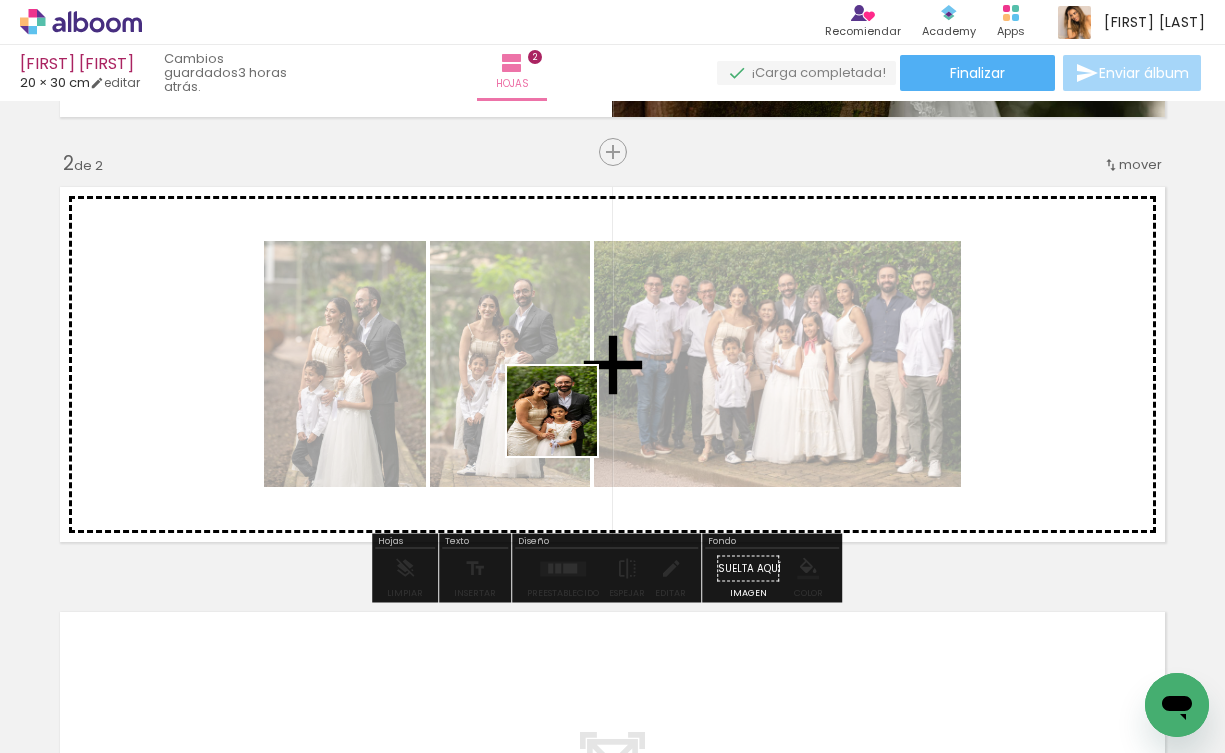 drag, startPoint x: 551, startPoint y: 653, endPoint x: 577, endPoint y: 367, distance: 287.17938 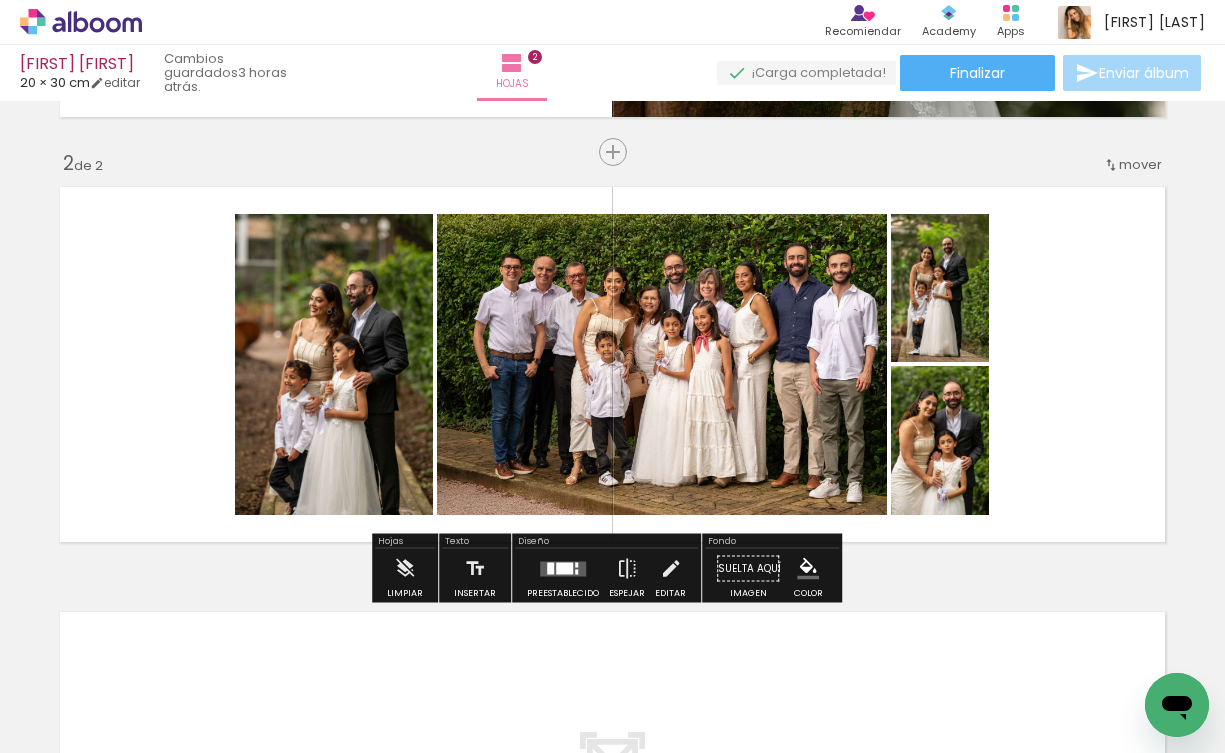 click at bounding box center [563, 569] 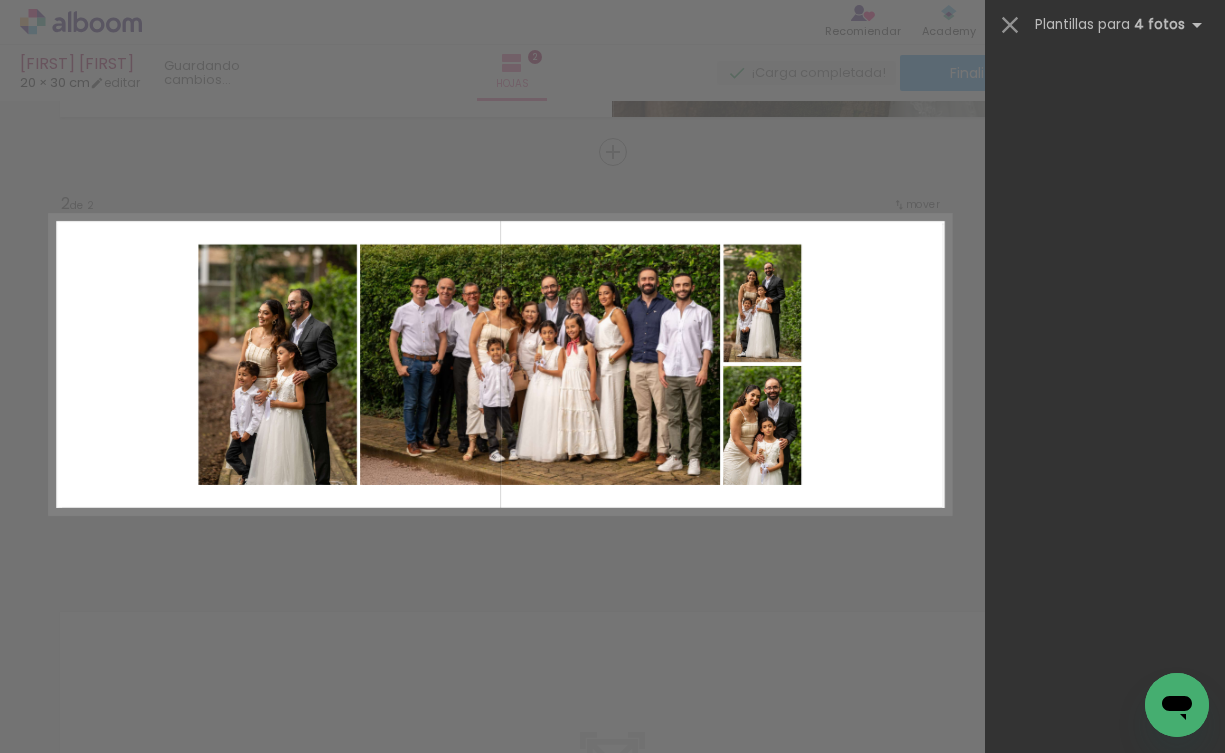 scroll, scrollTop: 0, scrollLeft: 0, axis: both 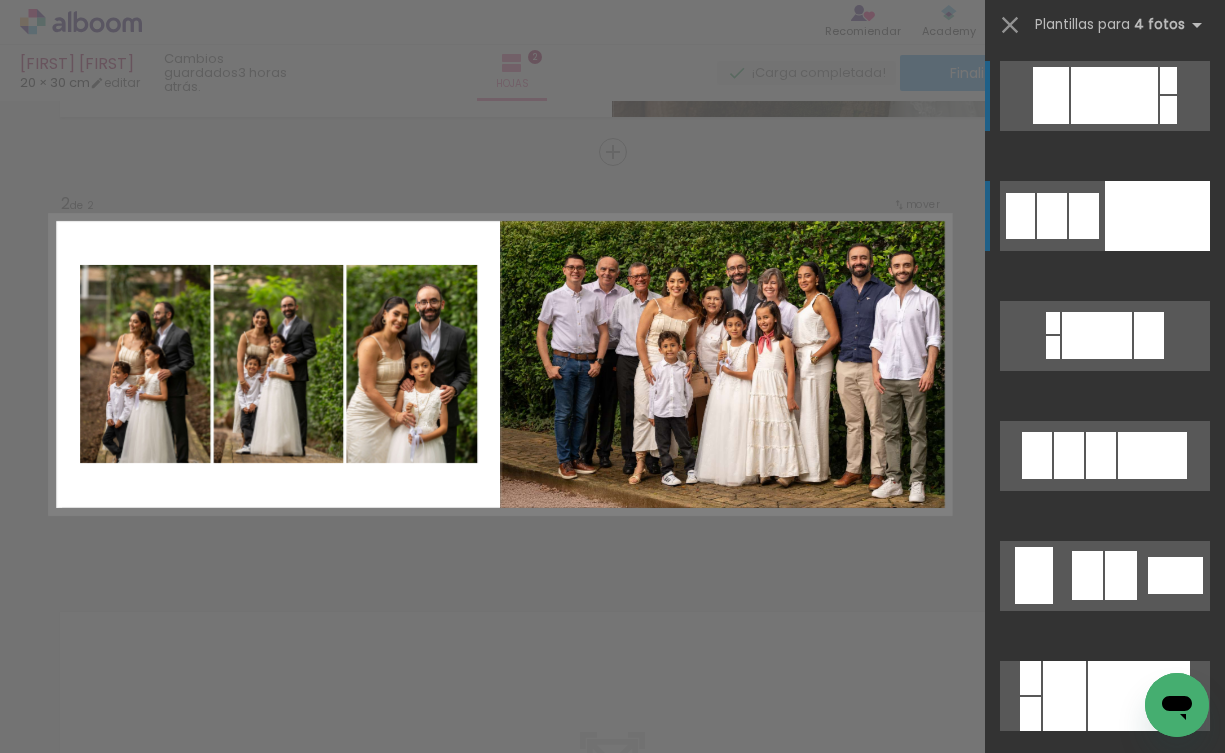 click at bounding box center [1157, 216] 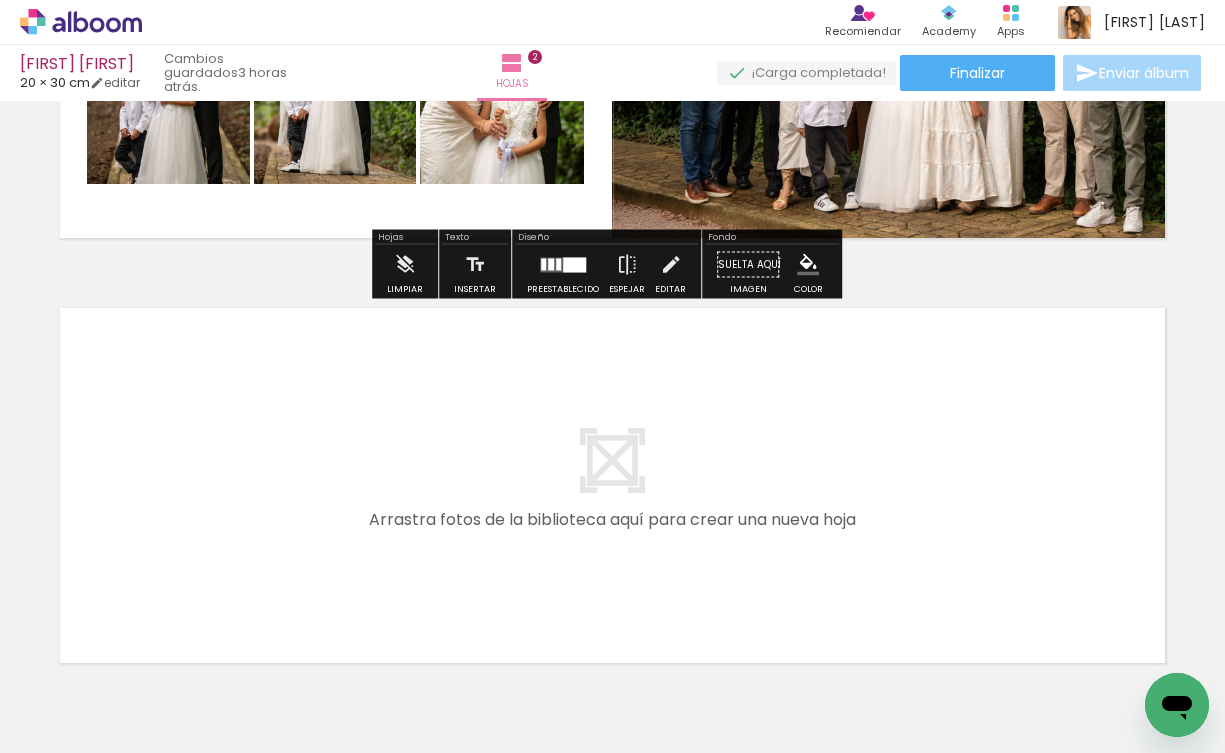 scroll, scrollTop: 716, scrollLeft: 0, axis: vertical 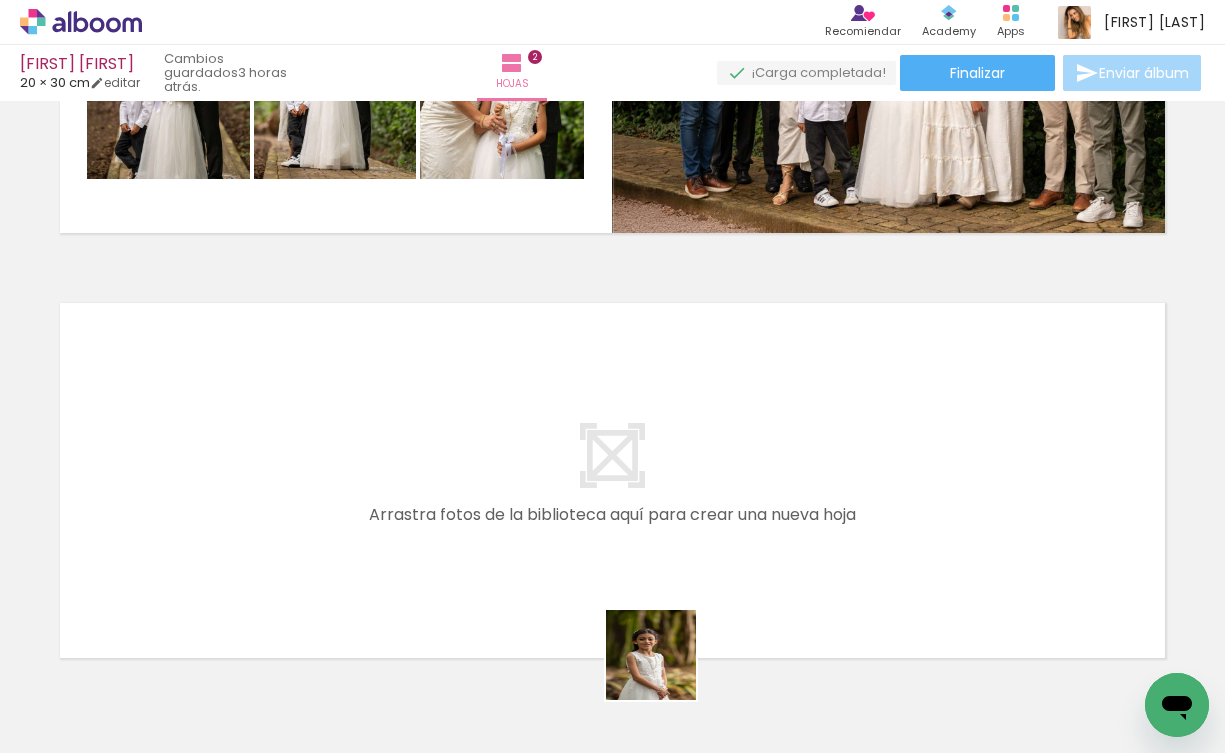 drag, startPoint x: 661, startPoint y: 705, endPoint x: 745, endPoint y: 480, distance: 240.16869 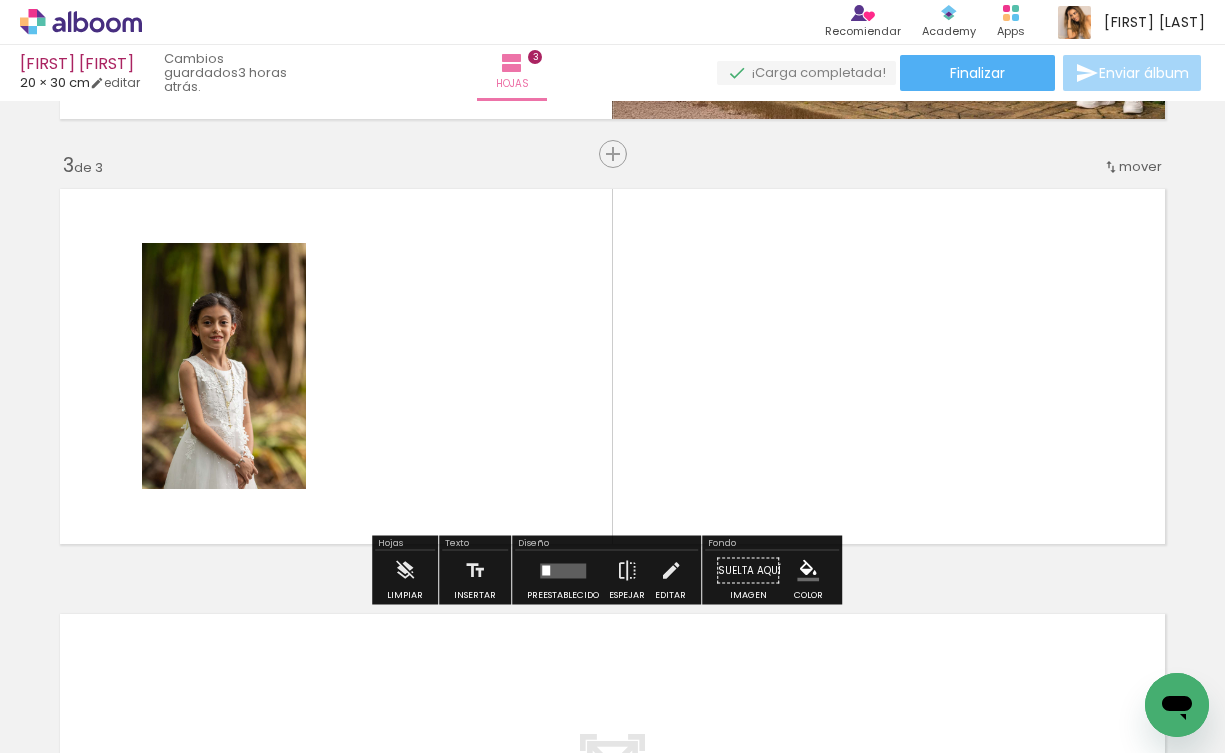 scroll, scrollTop: 832, scrollLeft: 0, axis: vertical 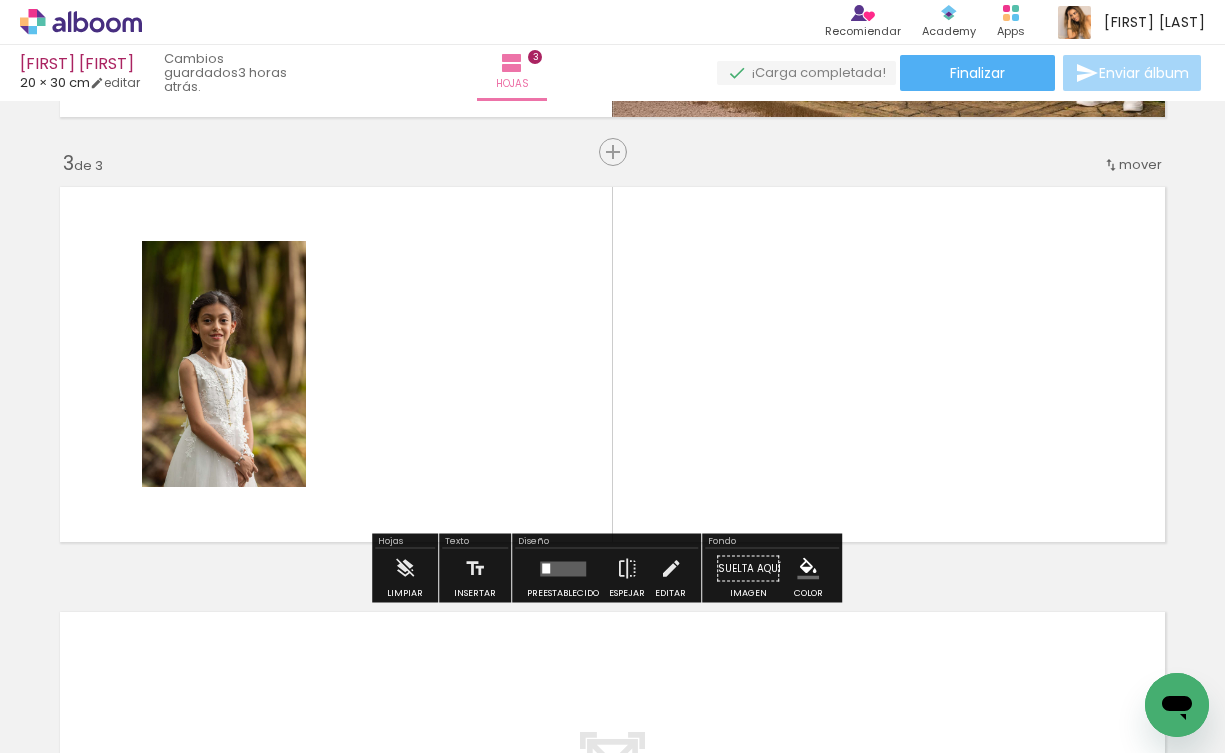 drag, startPoint x: 774, startPoint y: 668, endPoint x: 845, endPoint y: 404, distance: 273.38068 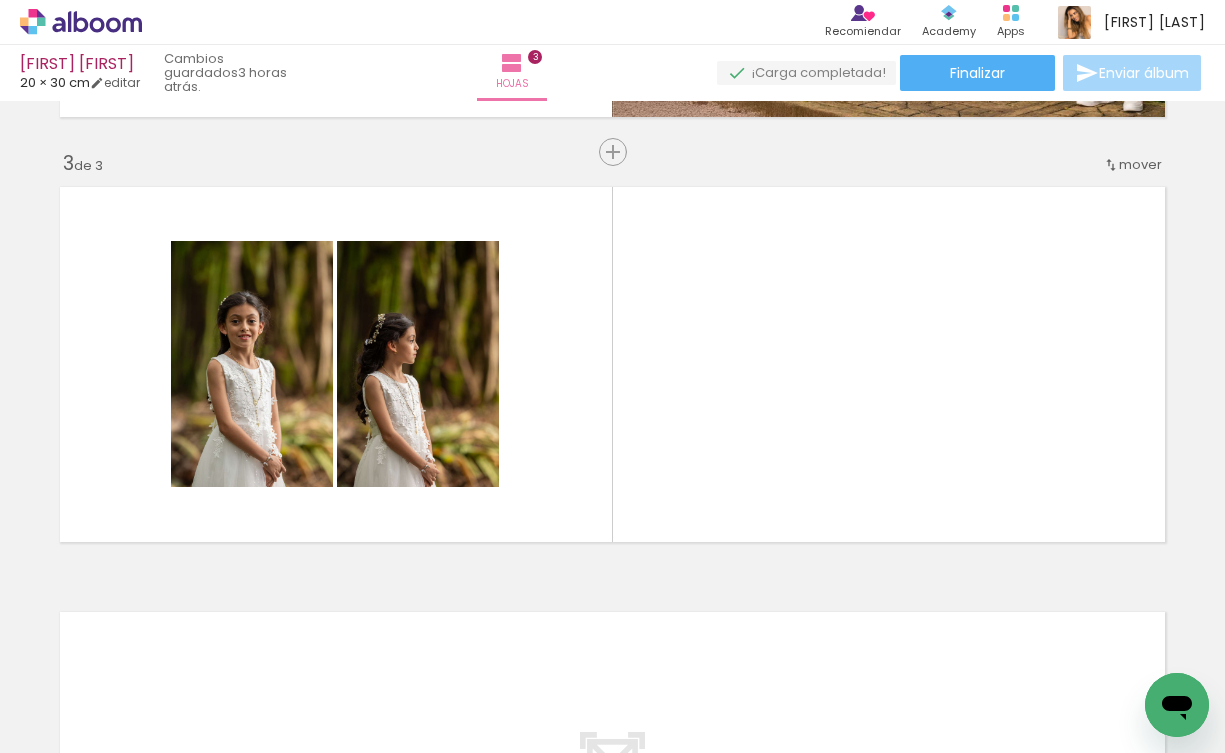 scroll, scrollTop: 0, scrollLeft: 350, axis: horizontal 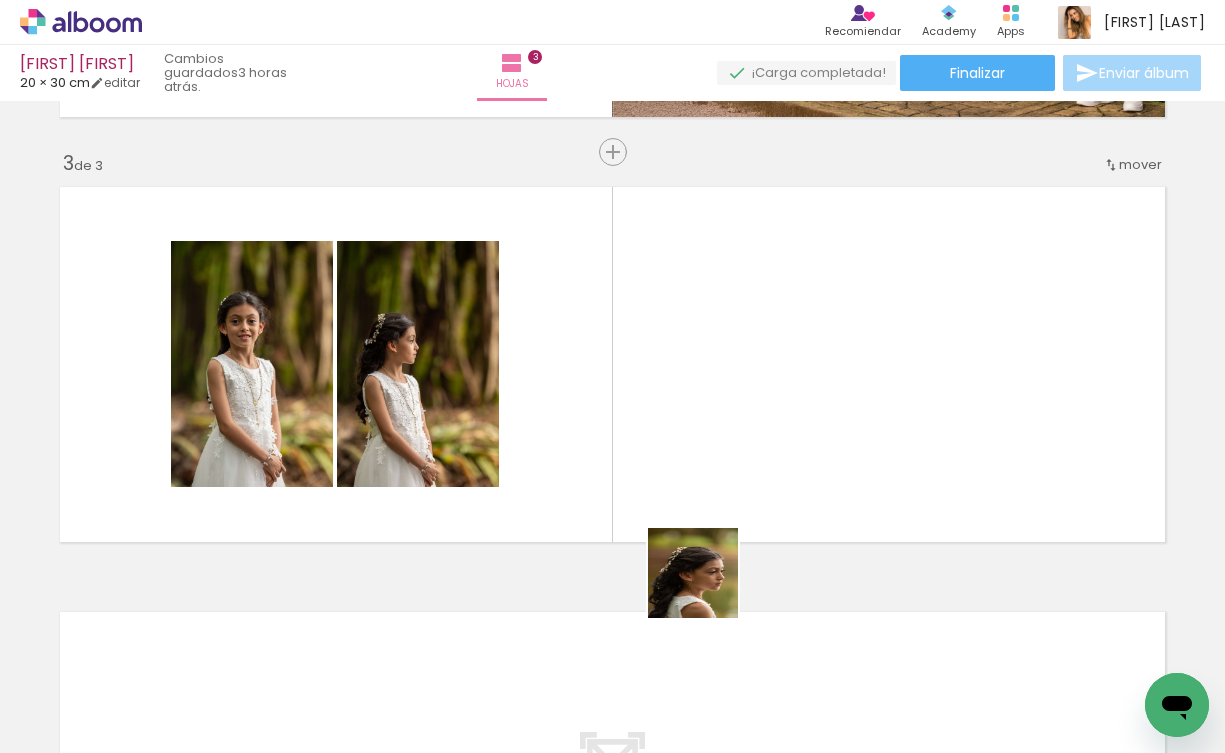drag, startPoint x: 654, startPoint y: 688, endPoint x: 795, endPoint y: 517, distance: 221.63484 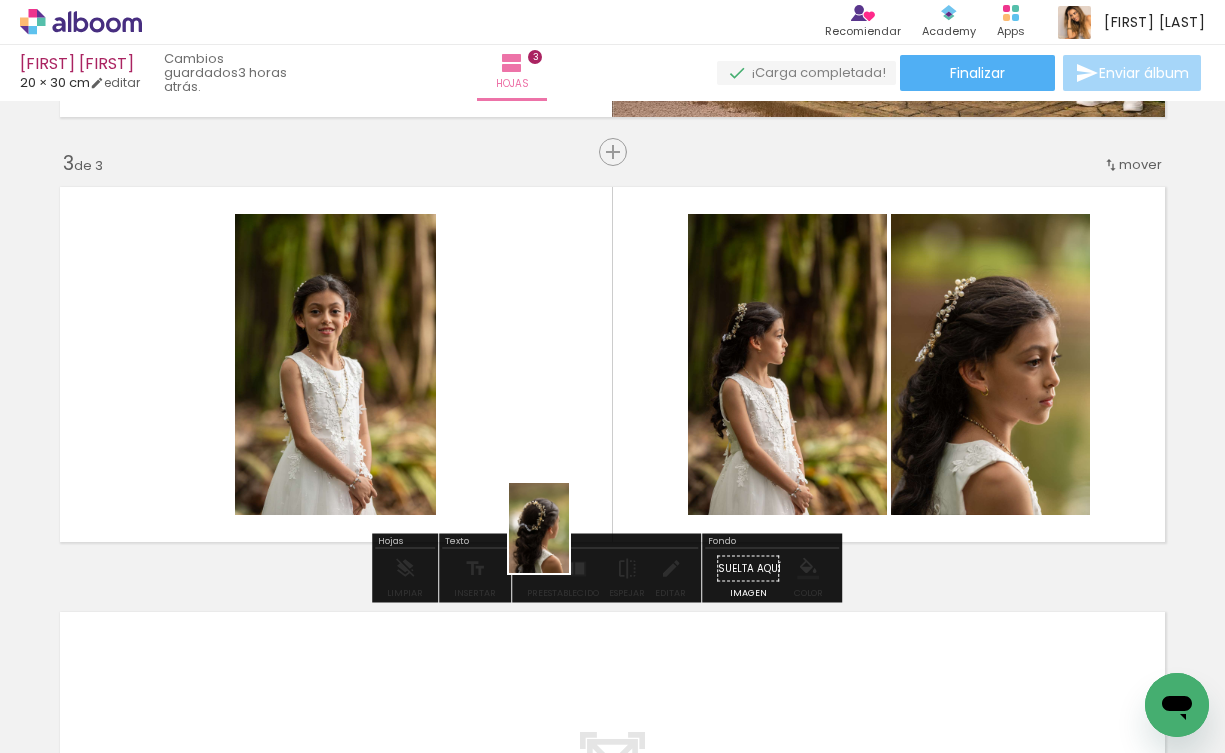 drag, startPoint x: 548, startPoint y: 683, endPoint x: 569, endPoint y: 544, distance: 140.57738 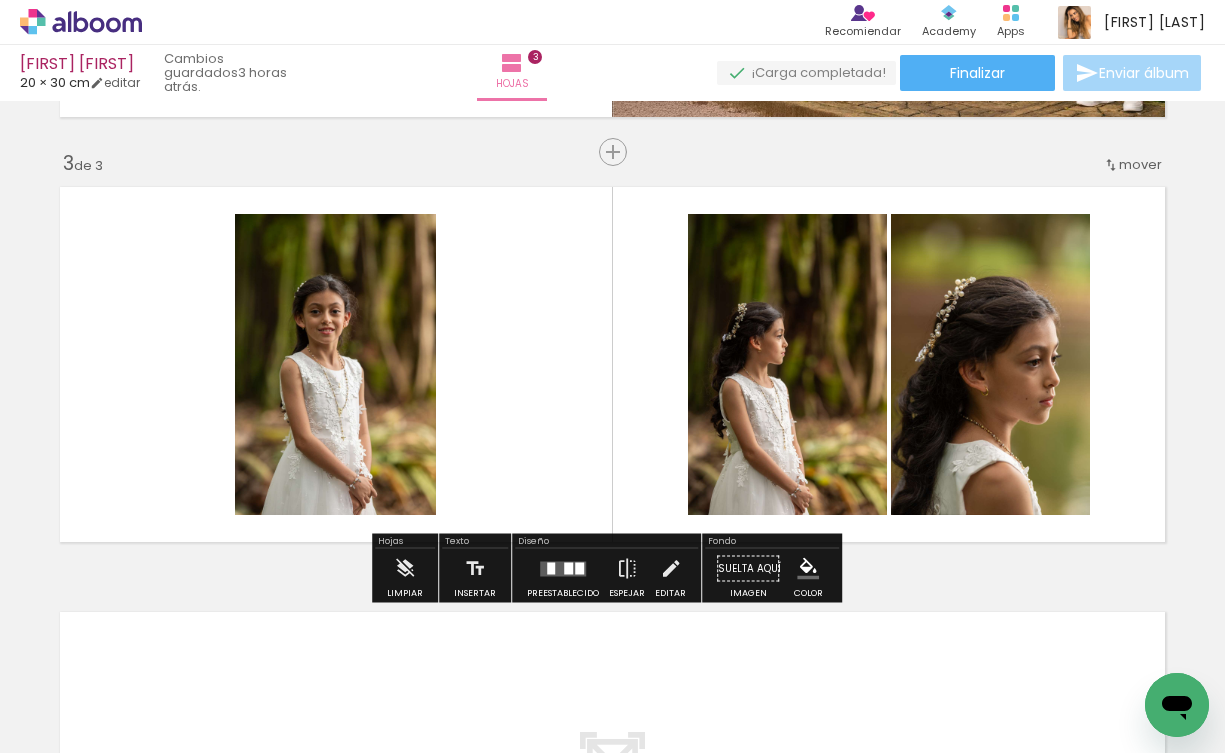 drag, startPoint x: 533, startPoint y: 668, endPoint x: 542, endPoint y: 472, distance: 196.20653 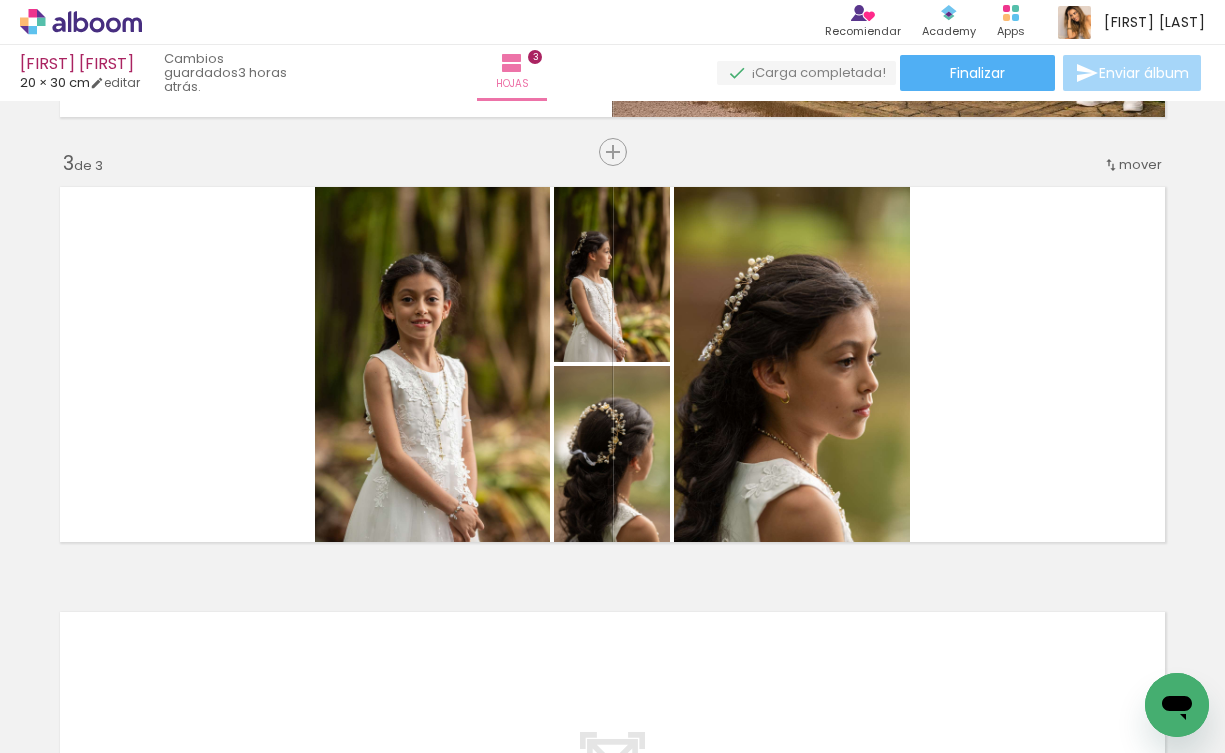 scroll, scrollTop: 0, scrollLeft: 1250, axis: horizontal 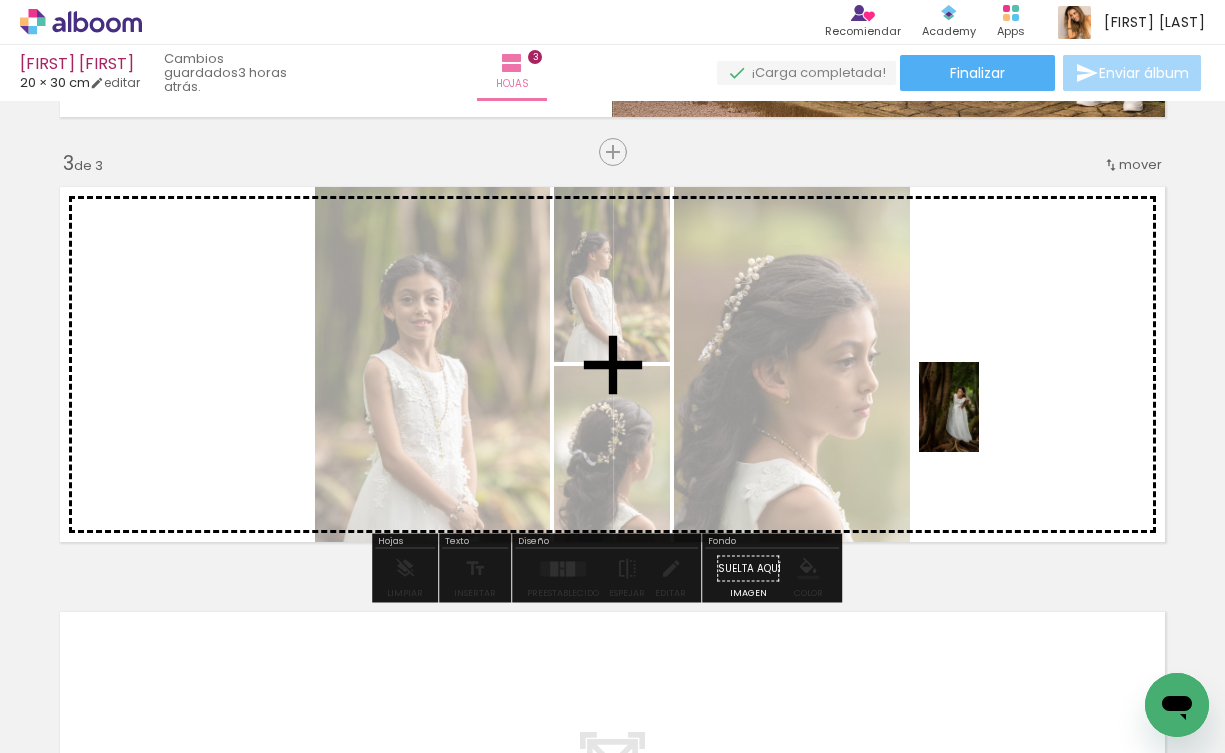 drag, startPoint x: 862, startPoint y: 666, endPoint x: 979, endPoint y: 422, distance: 270.6012 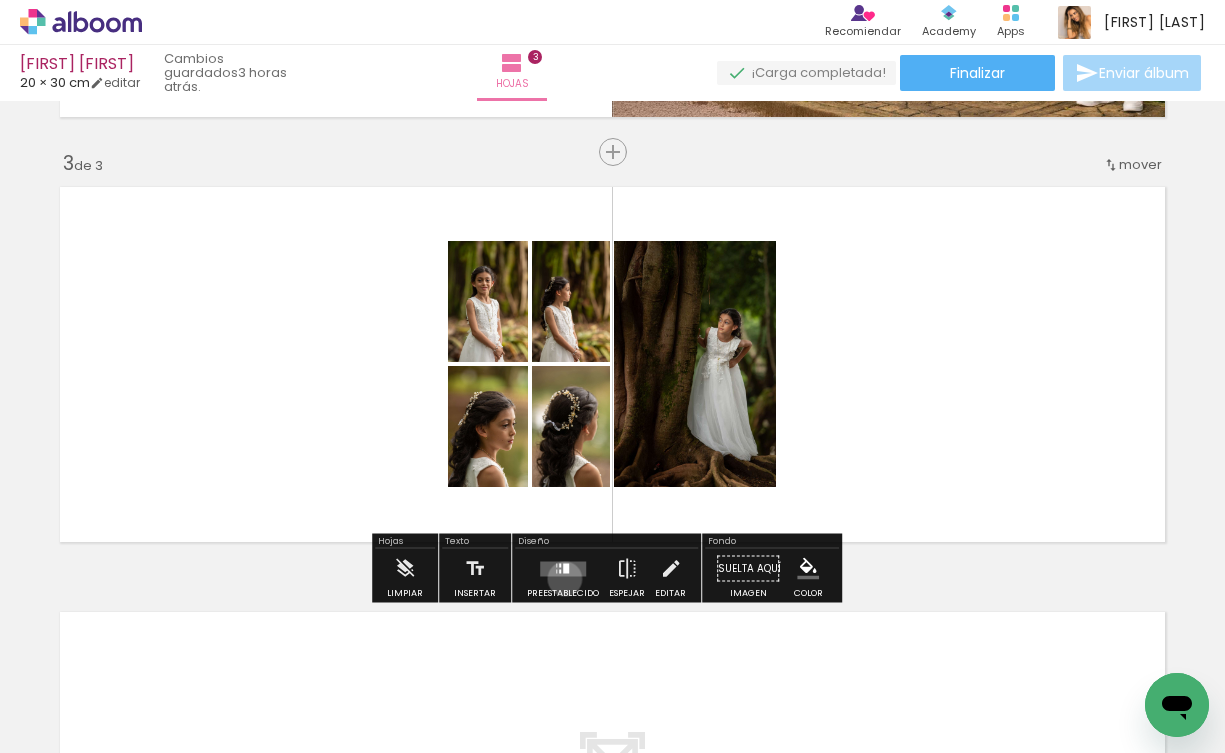 click at bounding box center (563, 569) 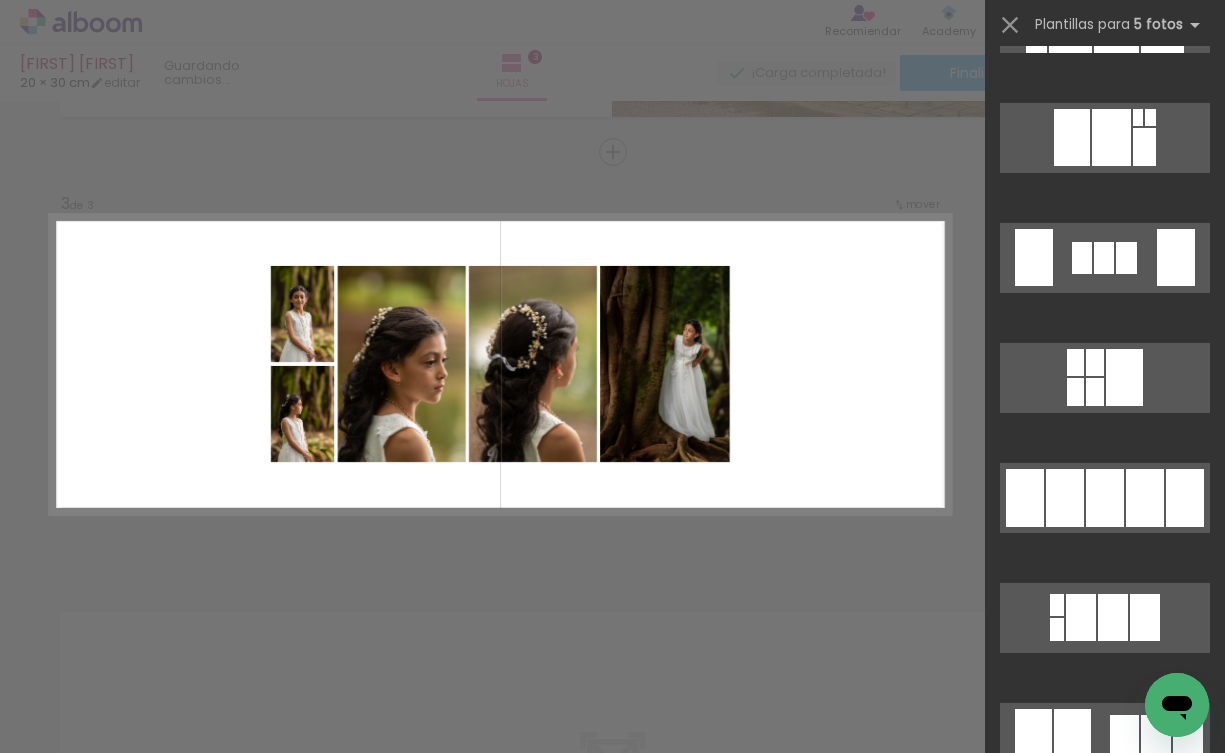scroll, scrollTop: 2720, scrollLeft: 0, axis: vertical 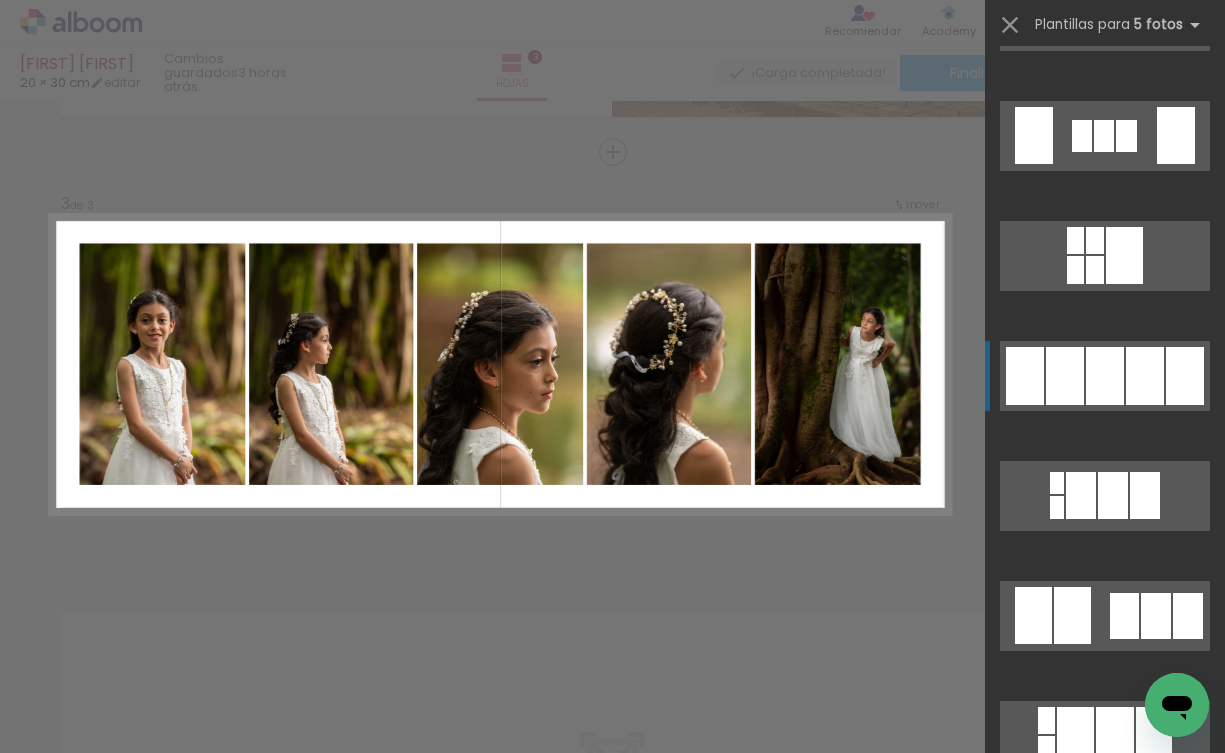 click at bounding box center [1145, 376] 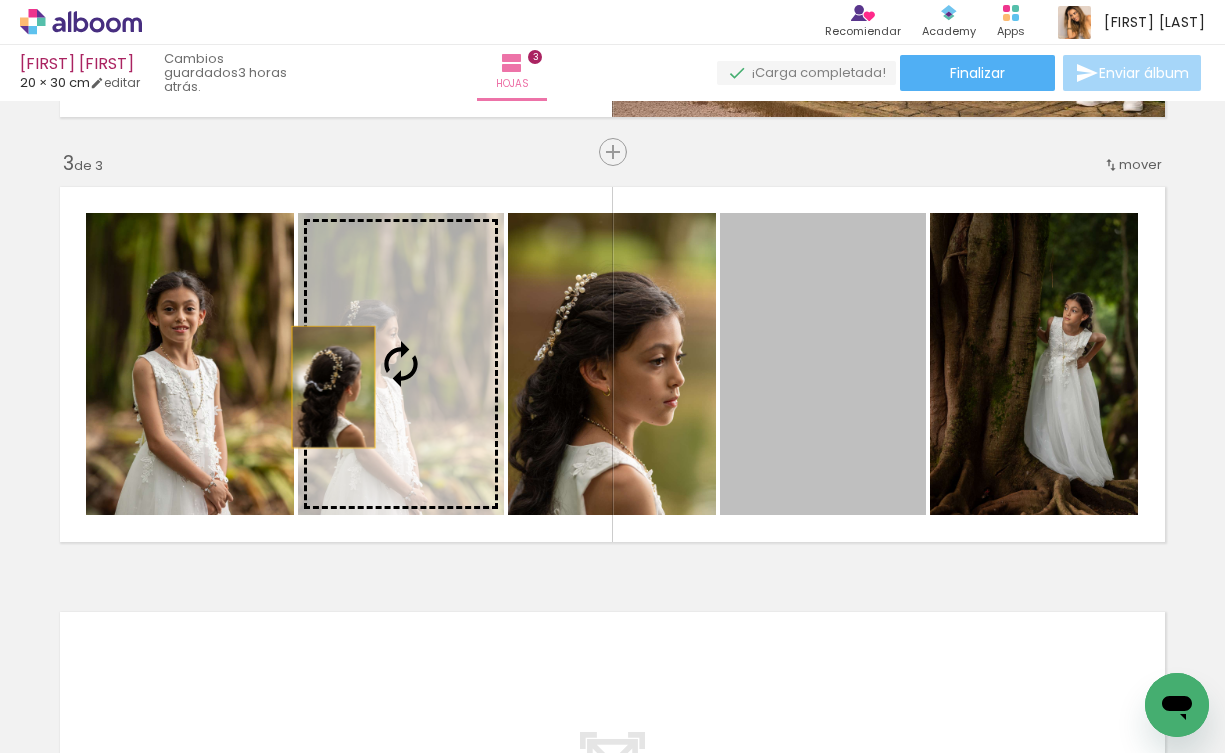 drag, startPoint x: 806, startPoint y: 380, endPoint x: 326, endPoint y: 387, distance: 480.05103 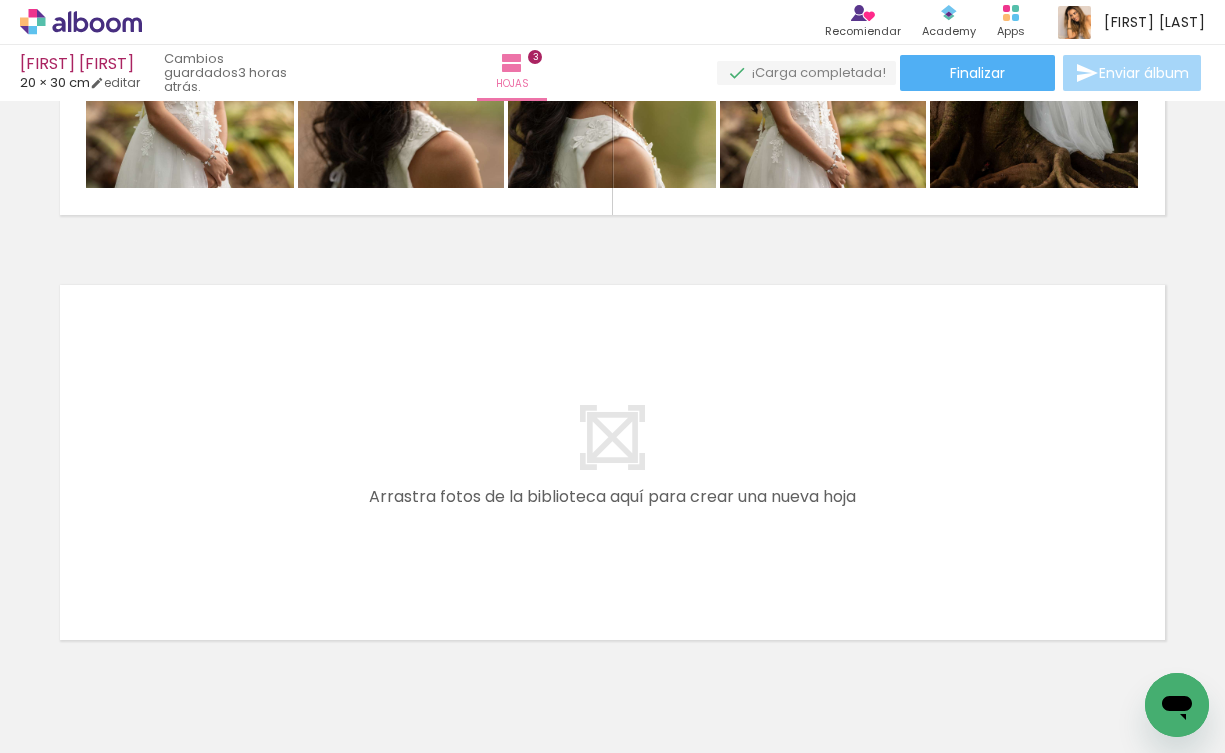 scroll, scrollTop: 1167, scrollLeft: 0, axis: vertical 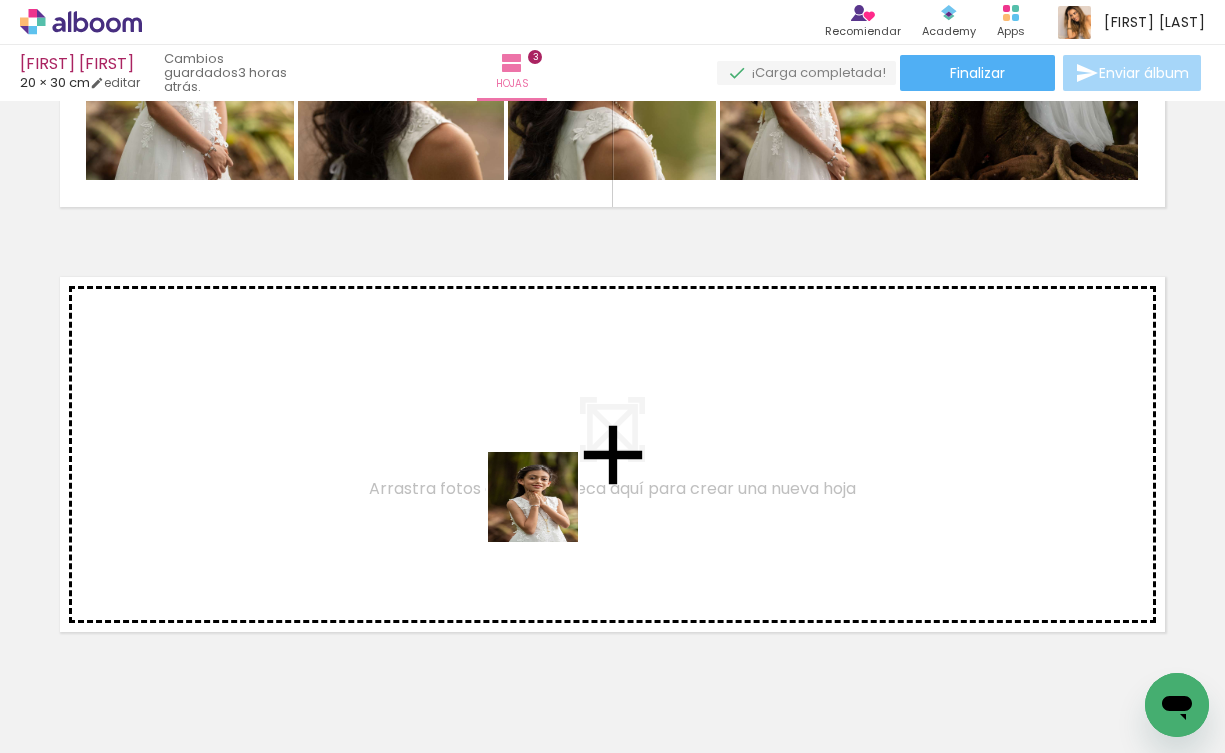 drag, startPoint x: 525, startPoint y: 707, endPoint x: 548, endPoint y: 511, distance: 197.34488 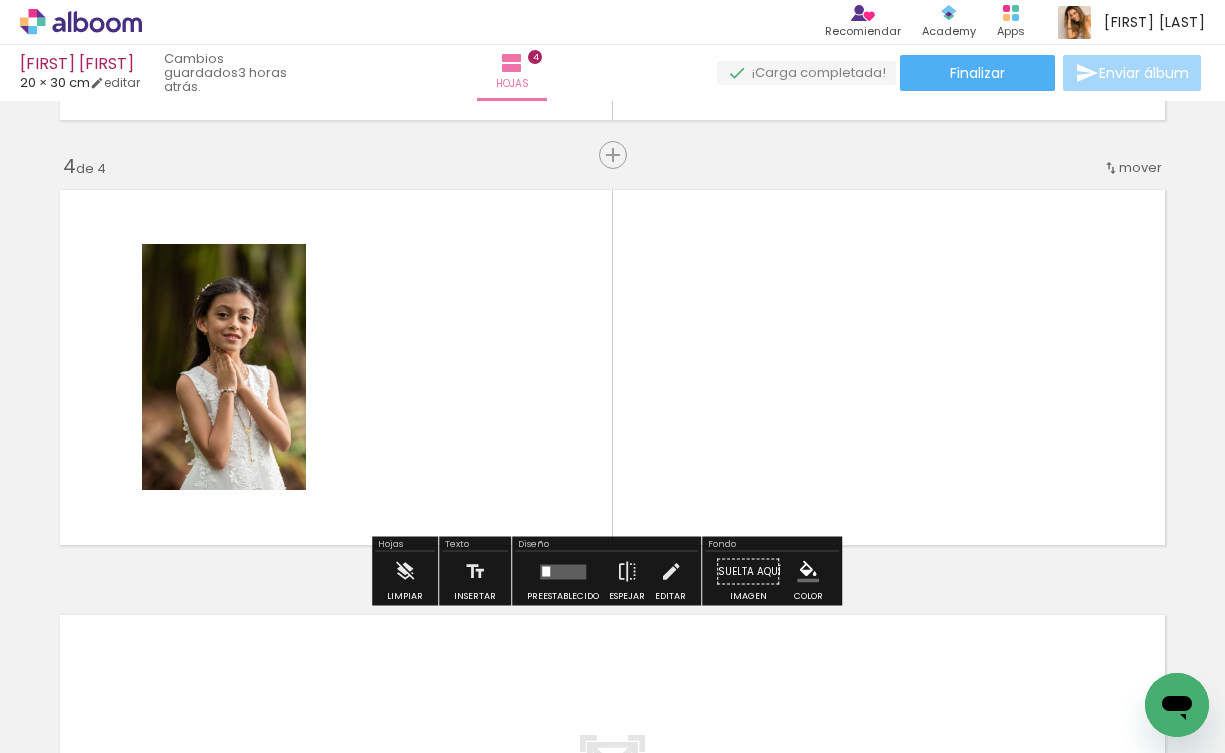 scroll, scrollTop: 1257, scrollLeft: 0, axis: vertical 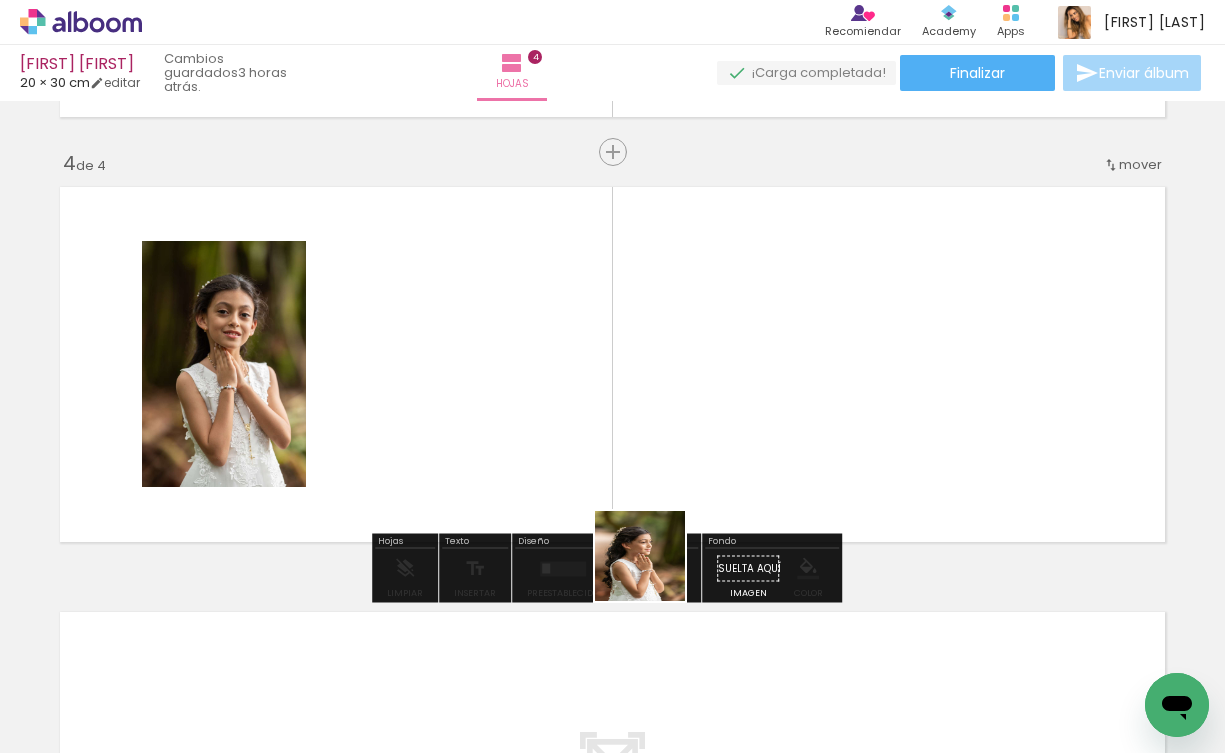 drag, startPoint x: 643, startPoint y: 669, endPoint x: 716, endPoint y: 417, distance: 262.36044 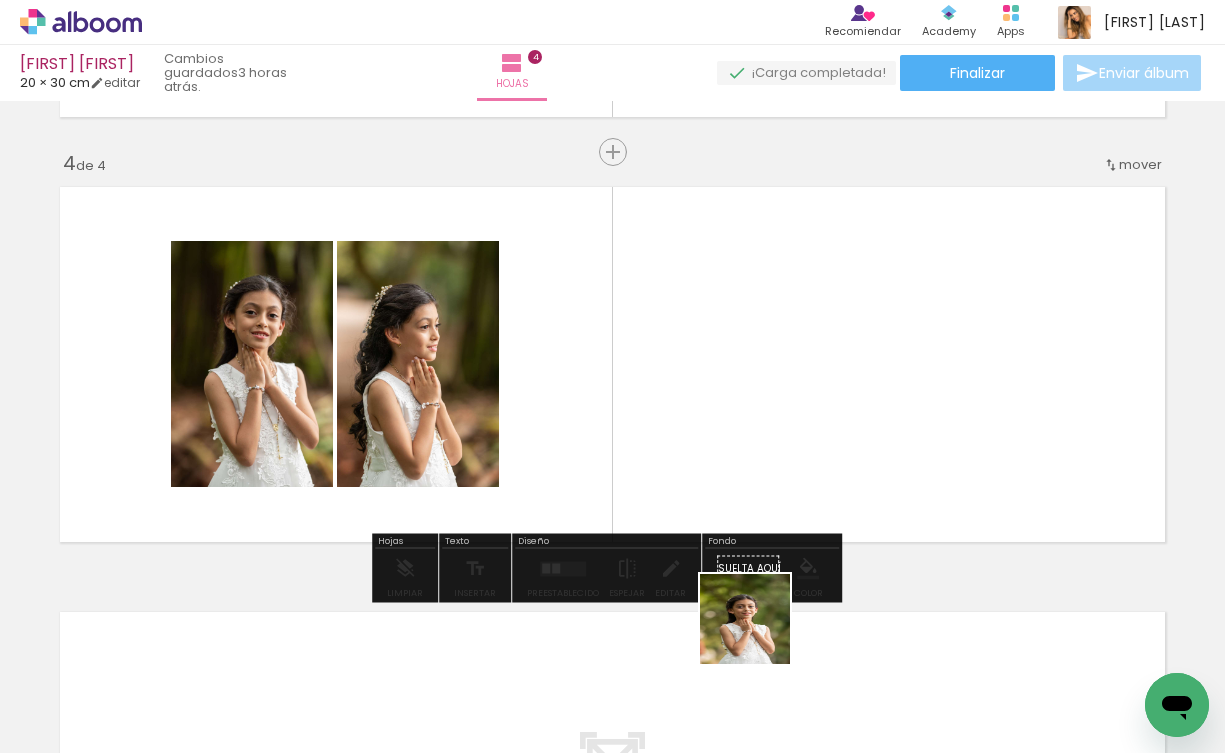 drag, startPoint x: 760, startPoint y: 667, endPoint x: 863, endPoint y: 422, distance: 265.77057 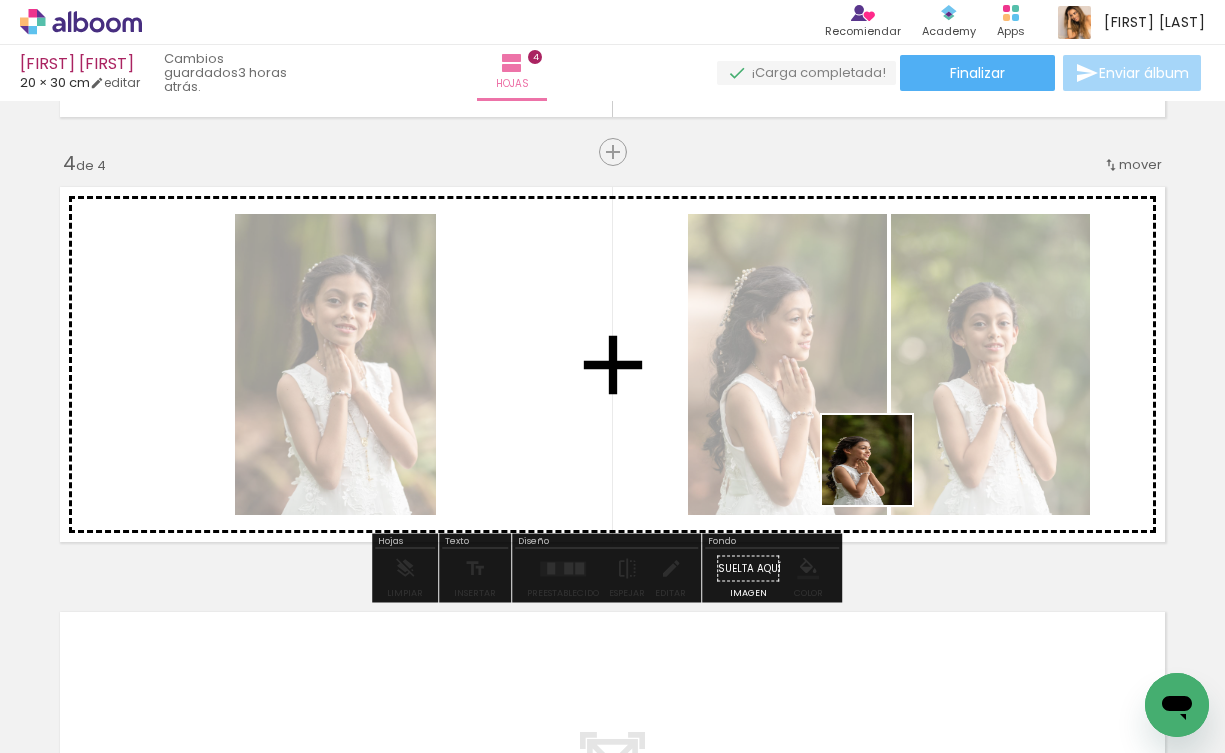 drag, startPoint x: 882, startPoint y: 670, endPoint x: 882, endPoint y: 427, distance: 243 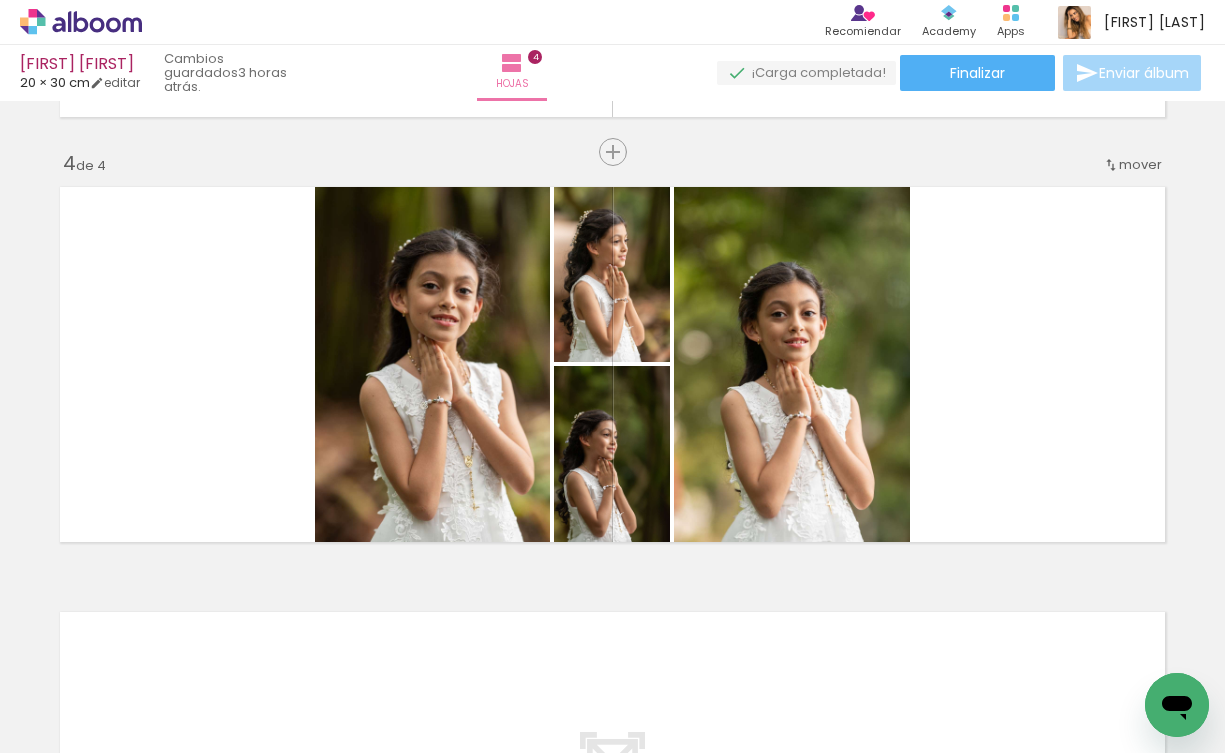 scroll, scrollTop: 0, scrollLeft: 1458, axis: horizontal 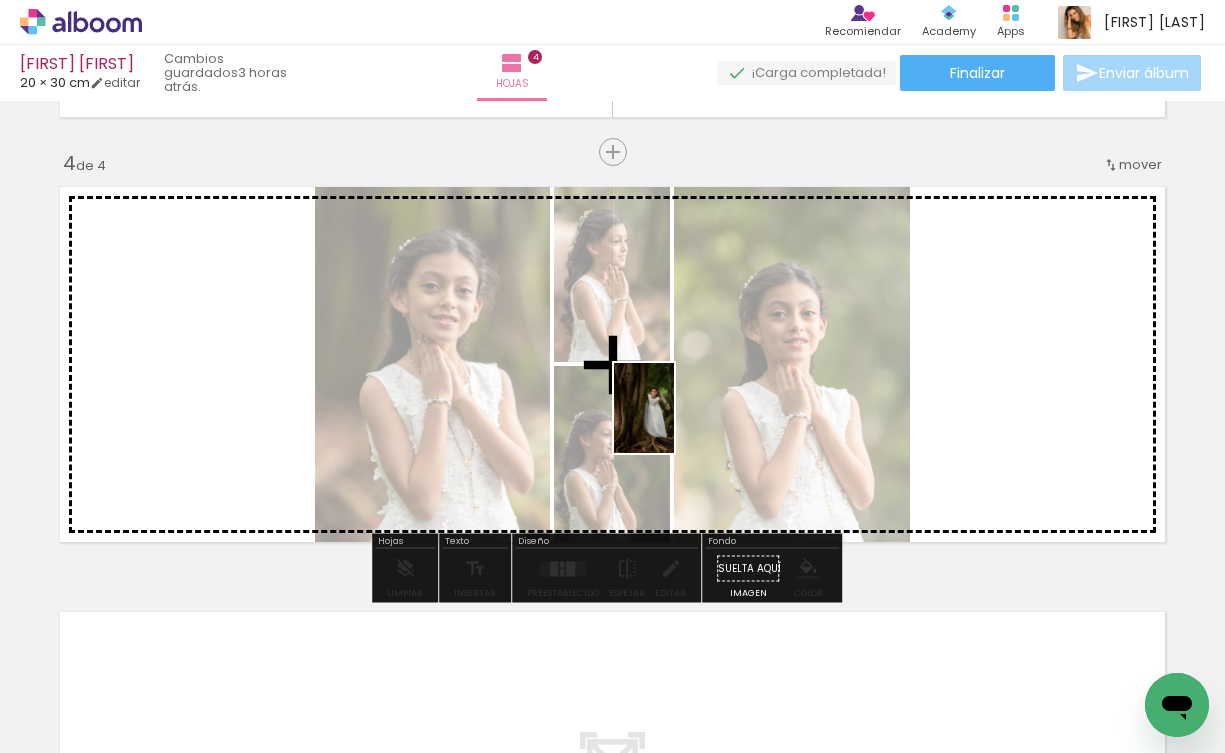 drag, startPoint x: 557, startPoint y: 693, endPoint x: 674, endPoint y: 423, distance: 294.2601 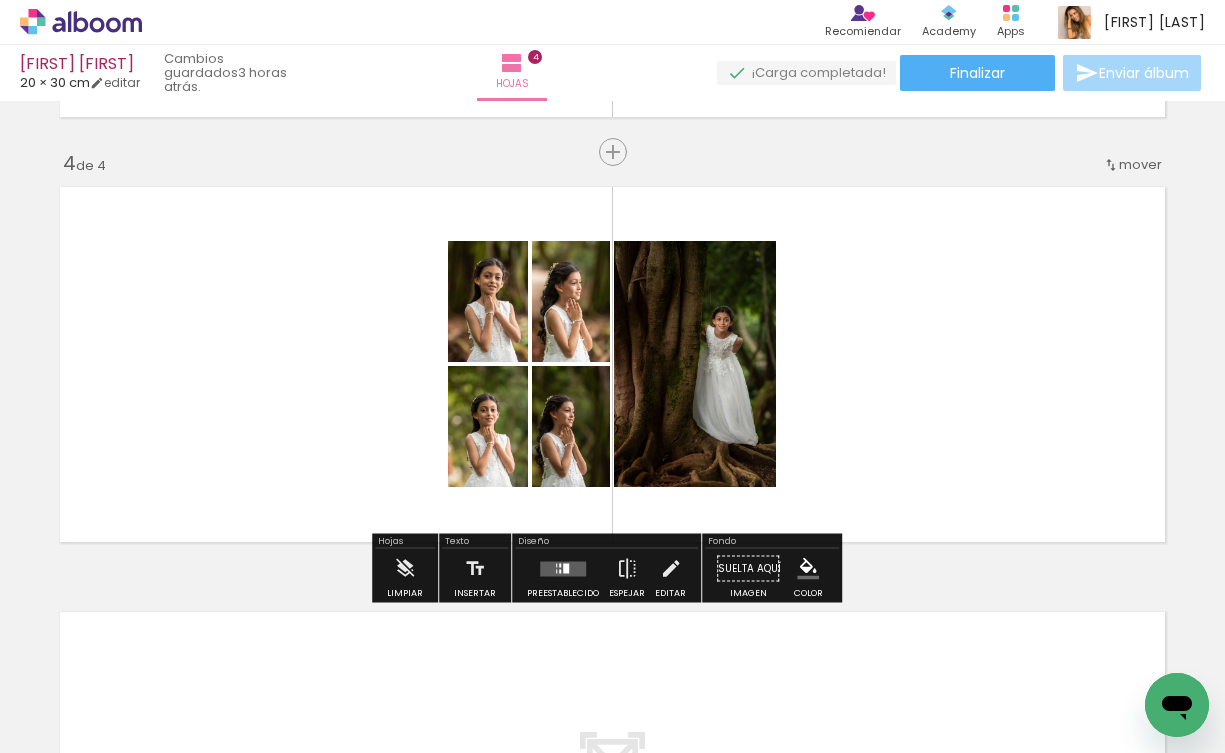click at bounding box center [566, 568] 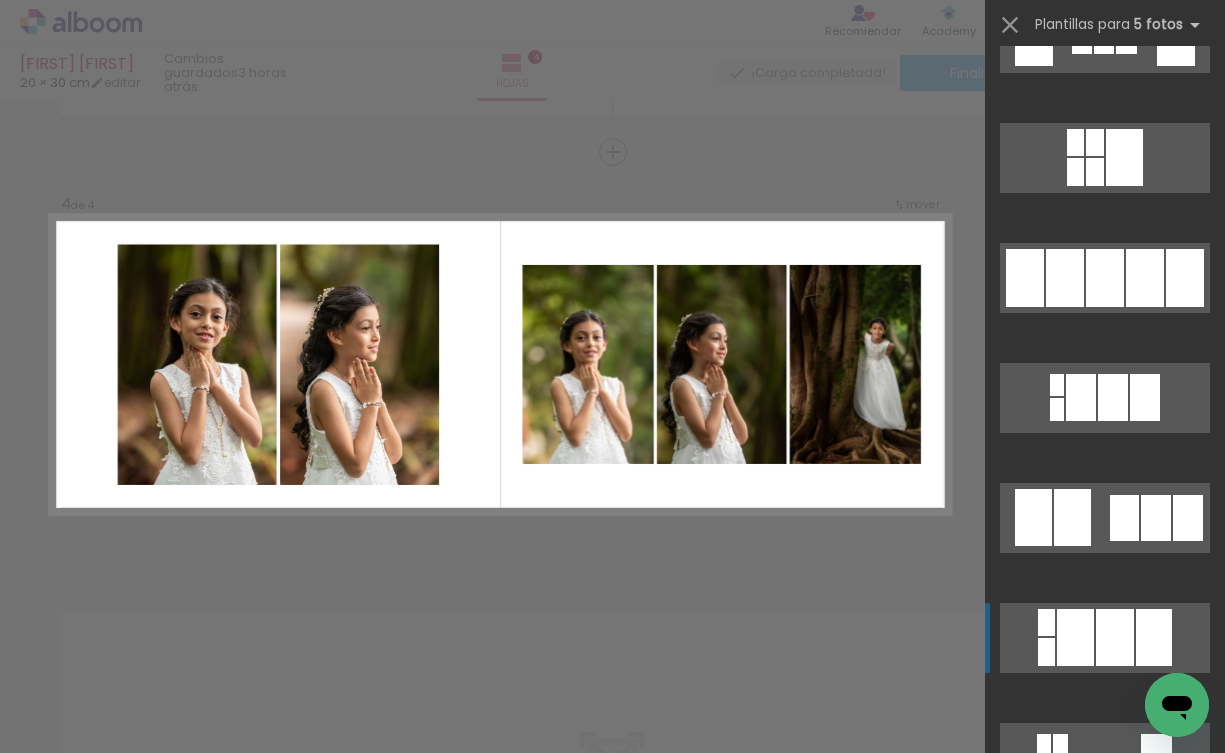 scroll, scrollTop: 2831, scrollLeft: 0, axis: vertical 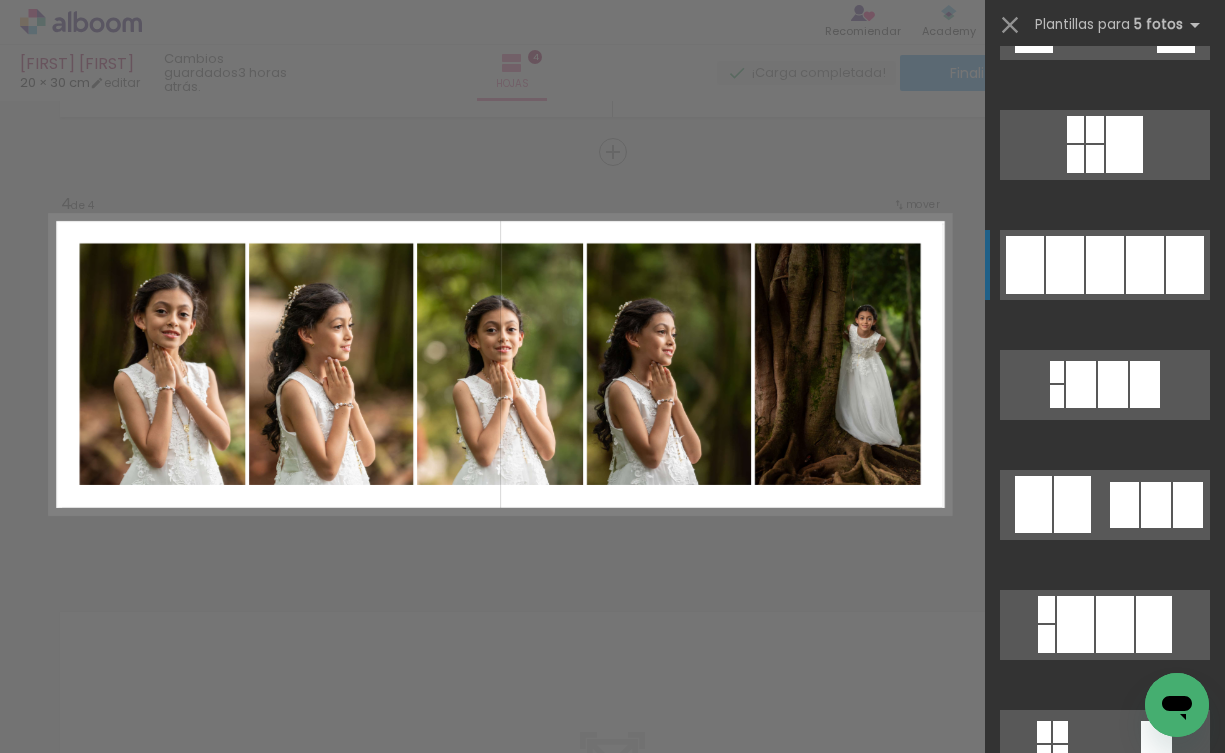 click at bounding box center [1154, 984] 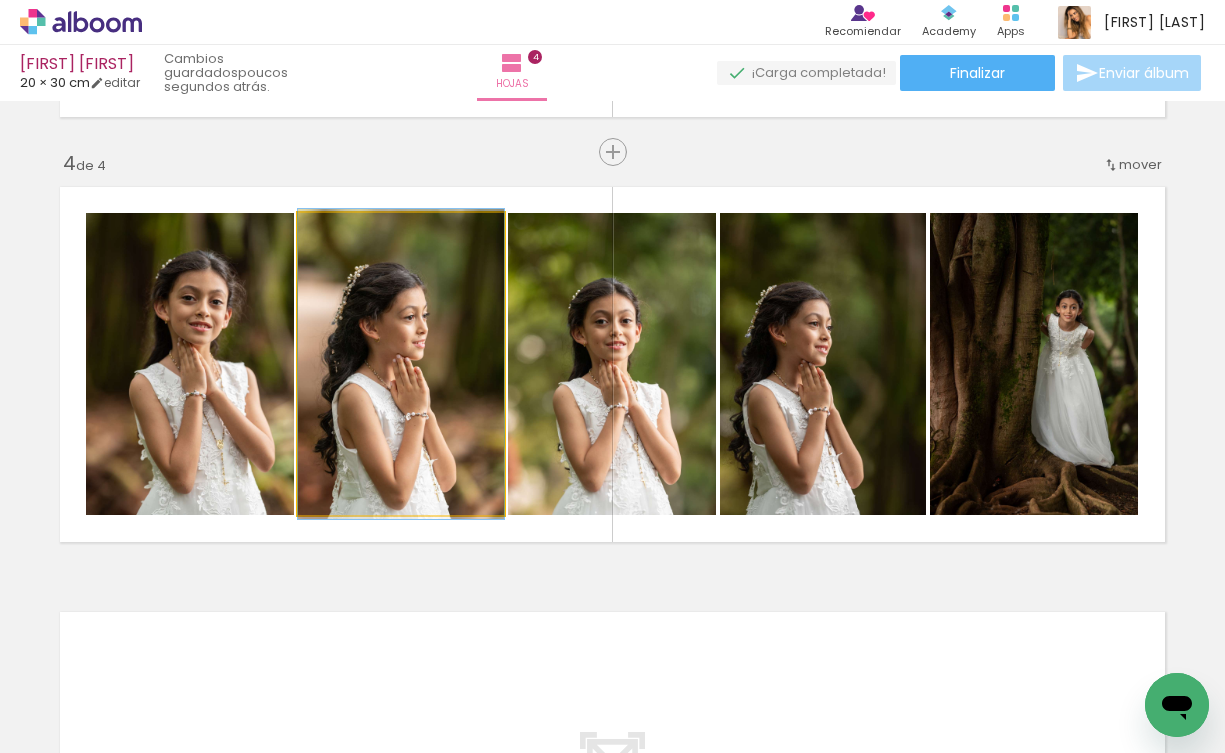 click 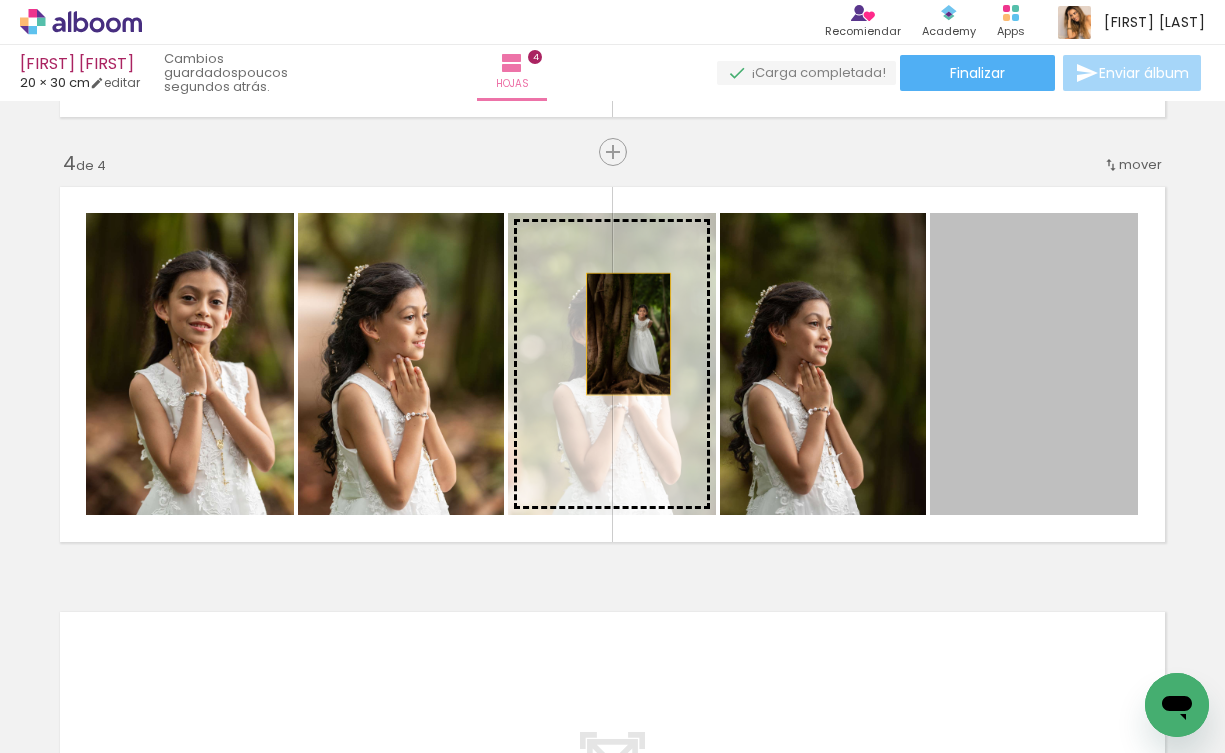 drag, startPoint x: 971, startPoint y: 319, endPoint x: 621, endPoint y: 334, distance: 350.3213 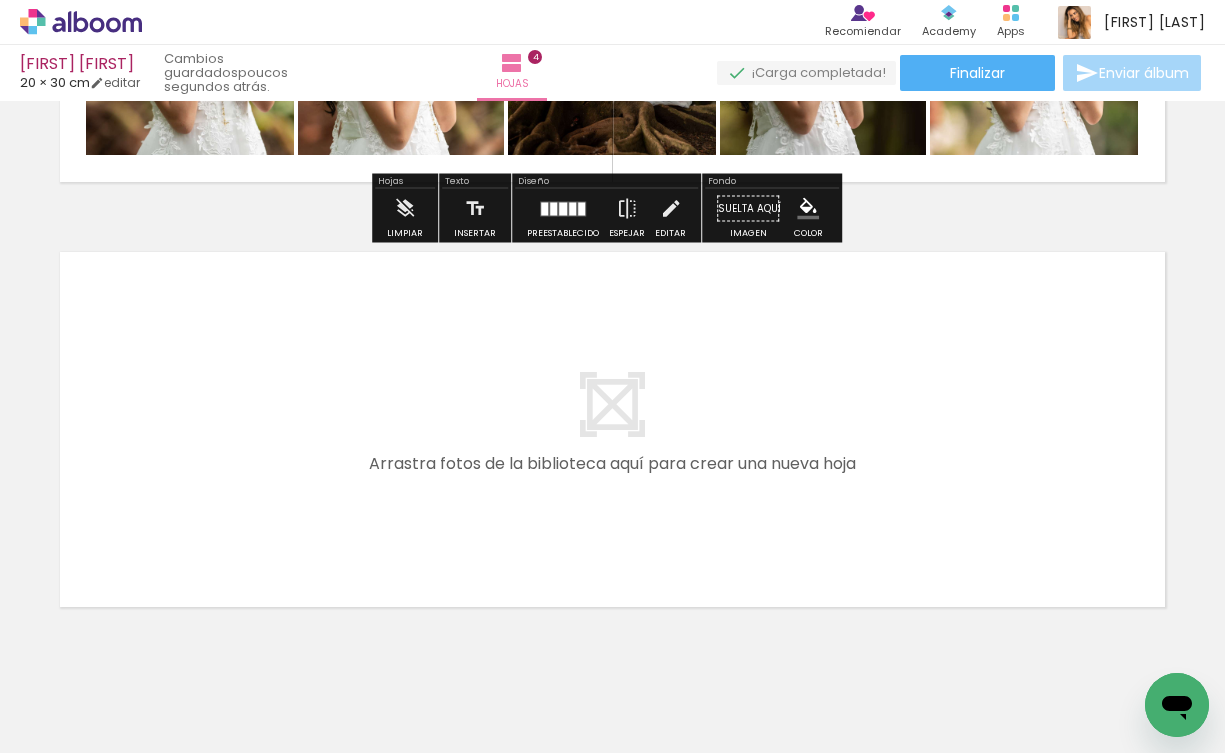 scroll, scrollTop: 1628, scrollLeft: 0, axis: vertical 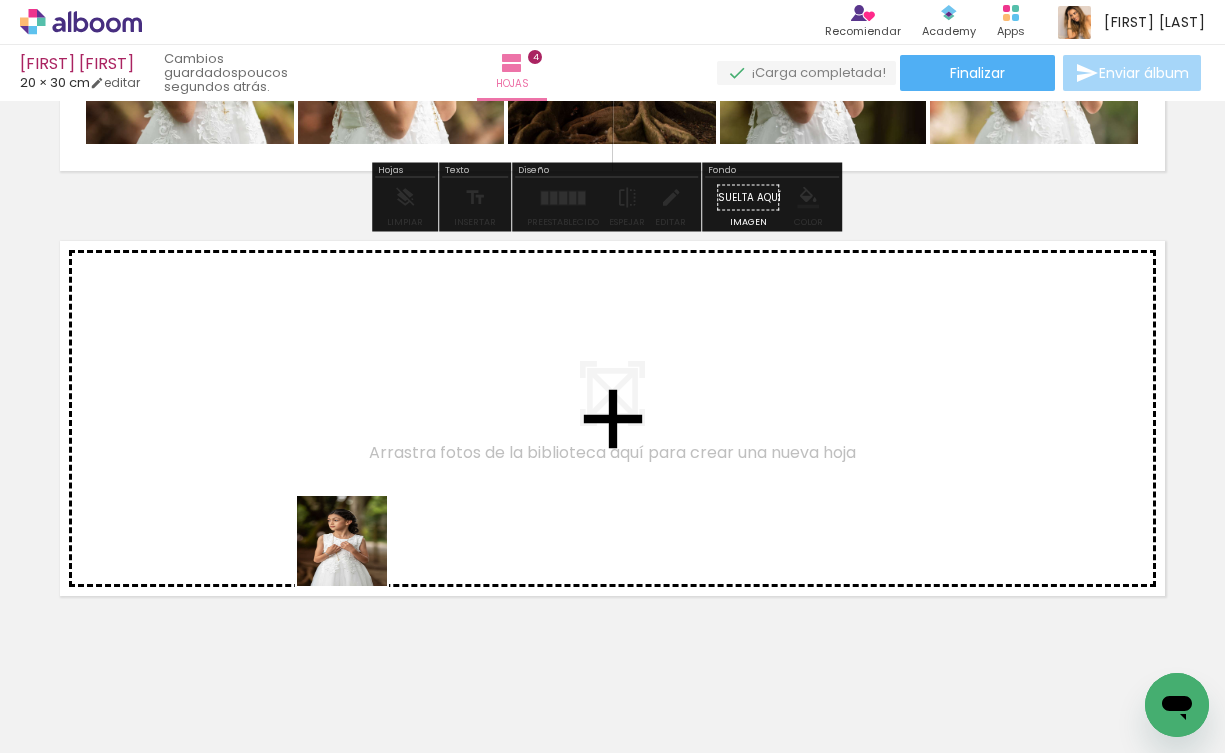 drag, startPoint x: 326, startPoint y: 674, endPoint x: 373, endPoint y: 518, distance: 162.92636 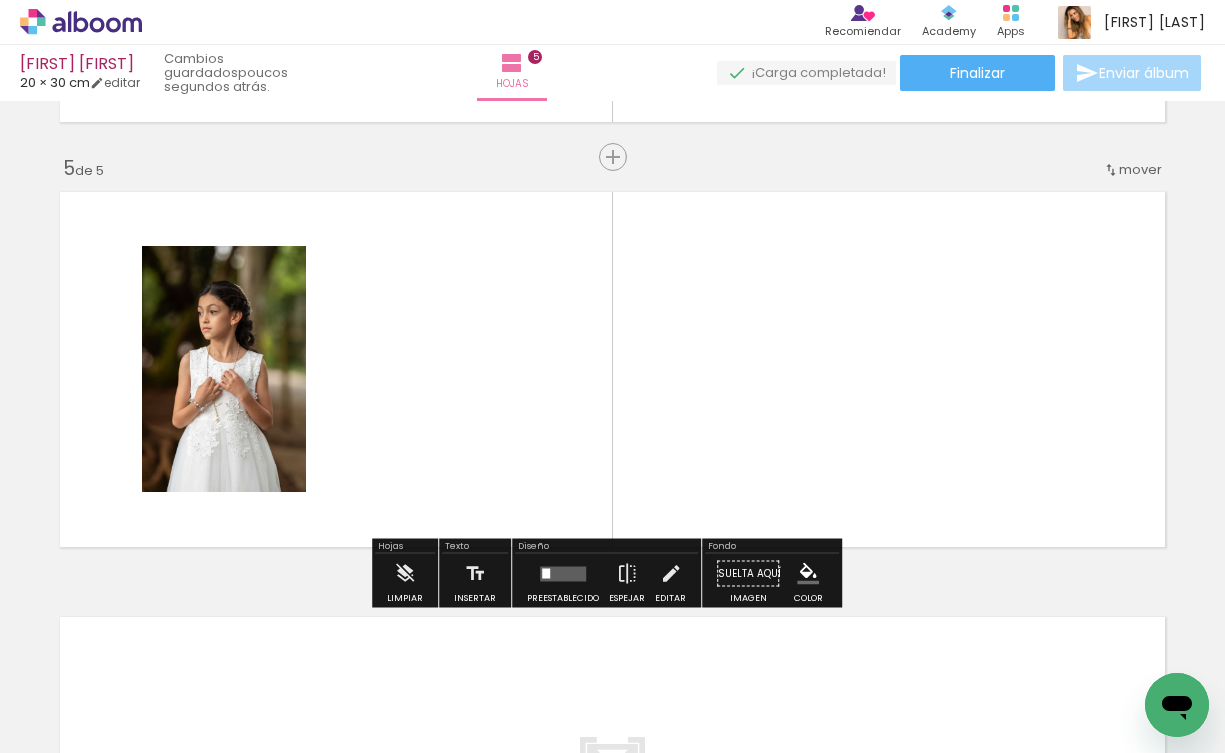 scroll, scrollTop: 1682, scrollLeft: 0, axis: vertical 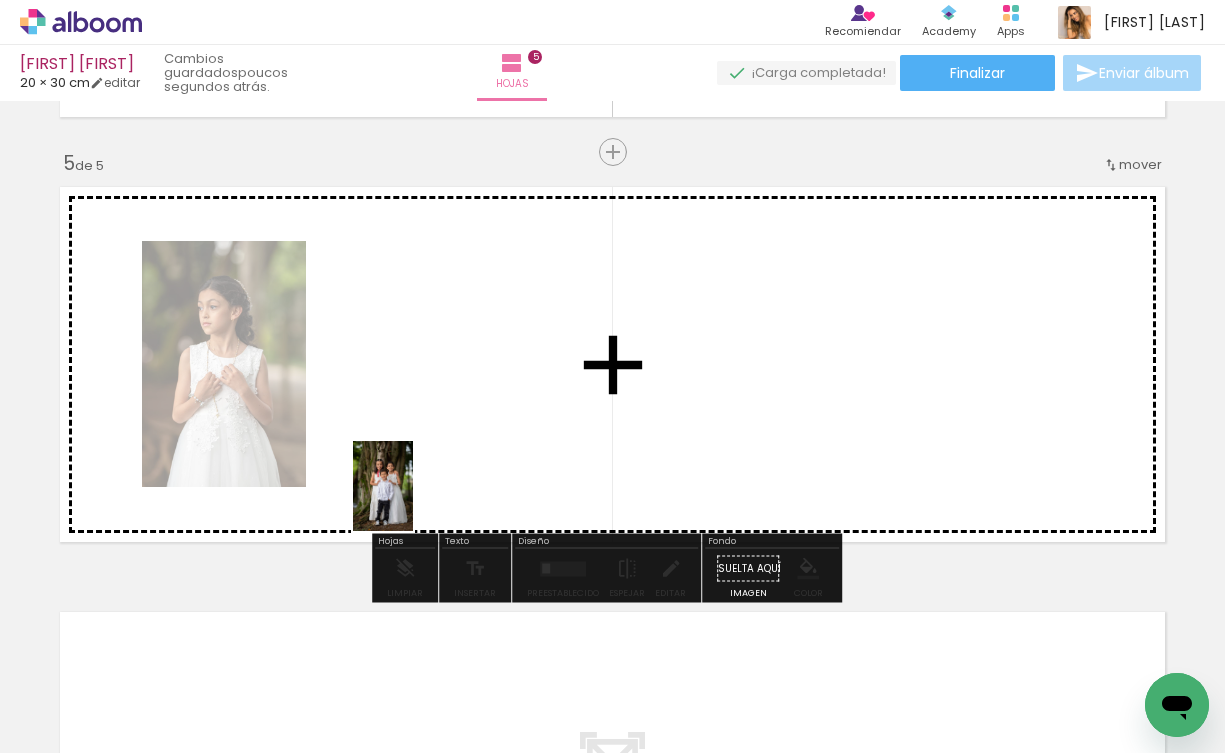 drag, startPoint x: 218, startPoint y: 675, endPoint x: 413, endPoint y: 501, distance: 261.3446 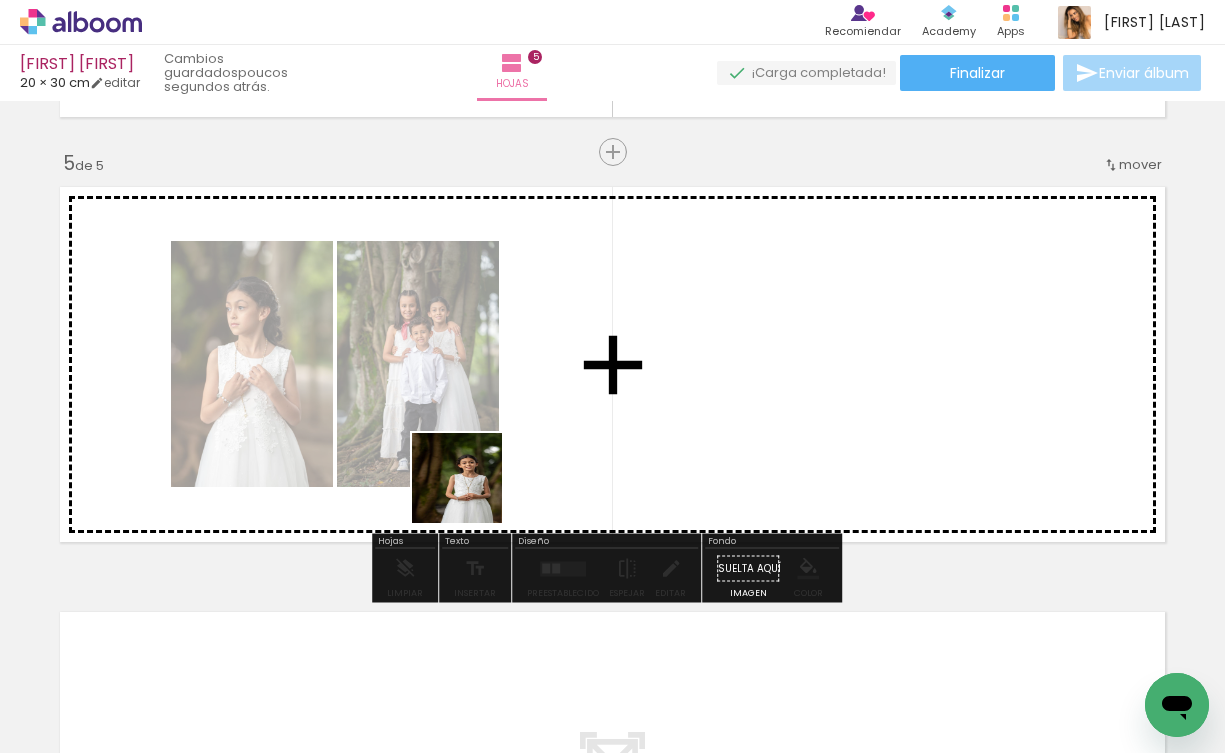 drag, startPoint x: 417, startPoint y: 656, endPoint x: 533, endPoint y: 393, distance: 287.44565 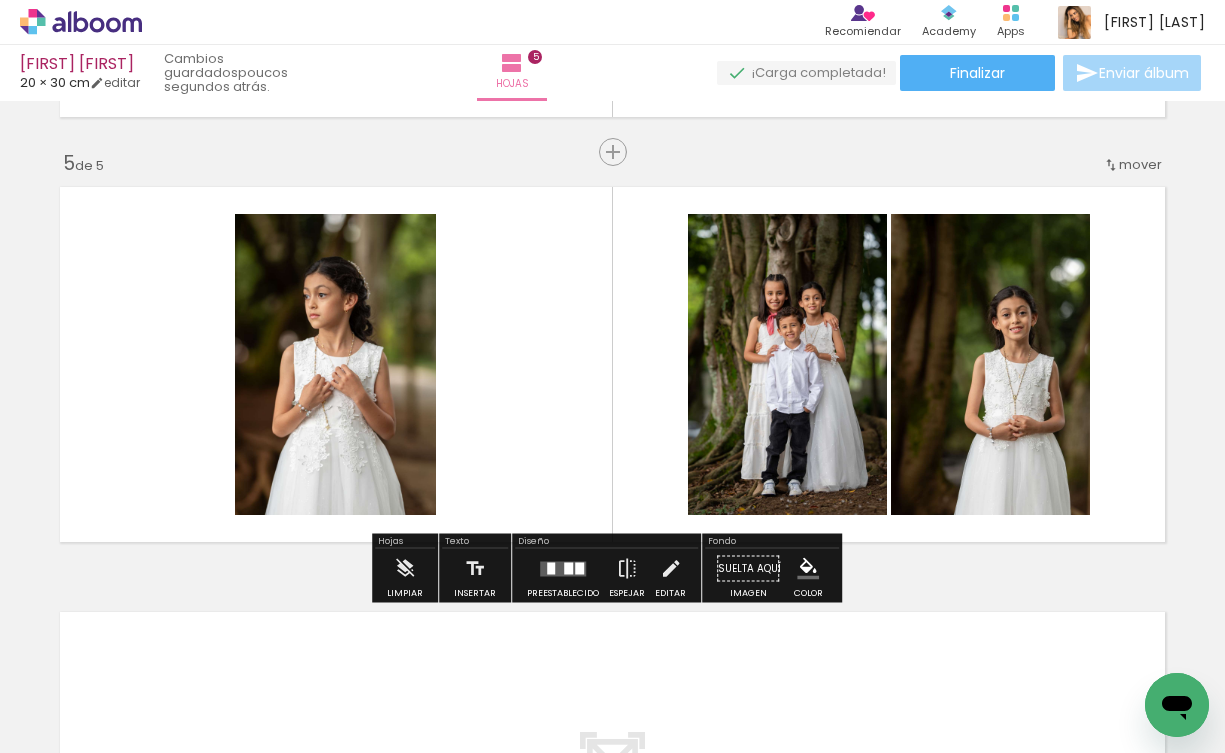 scroll, scrollTop: 0, scrollLeft: 1293, axis: horizontal 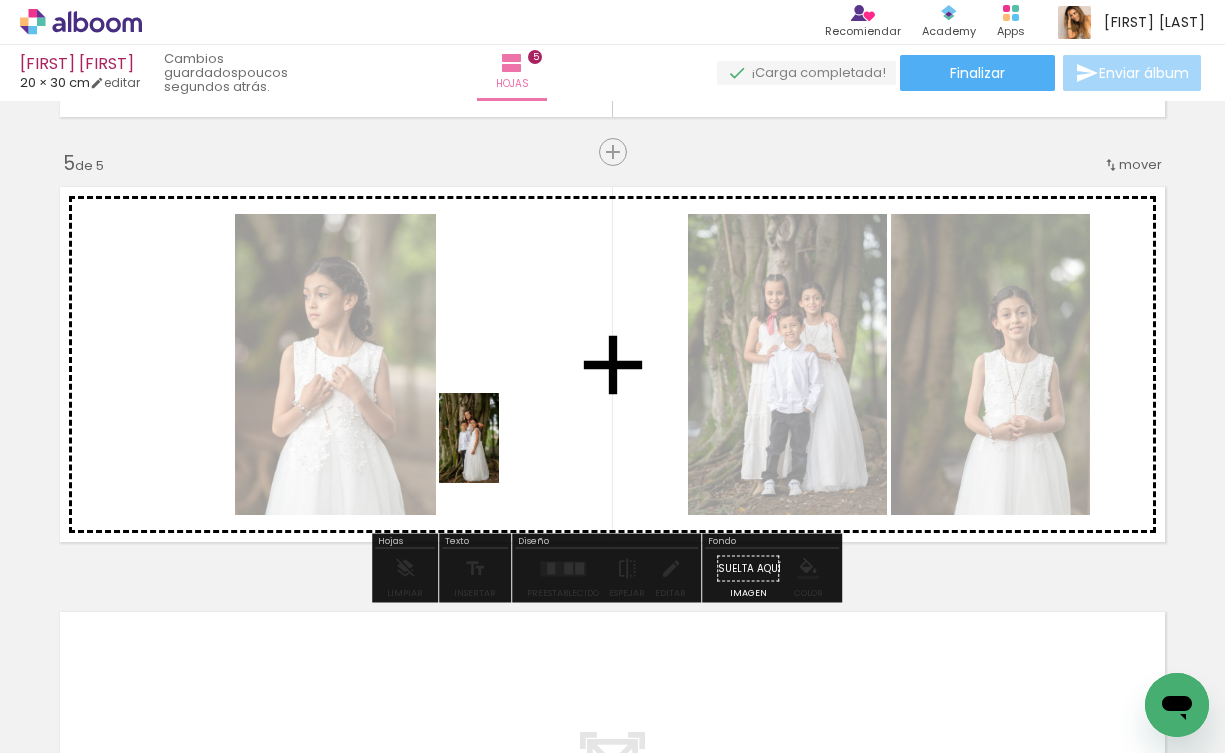 drag, startPoint x: 272, startPoint y: 679, endPoint x: 529, endPoint y: 432, distance: 356.45197 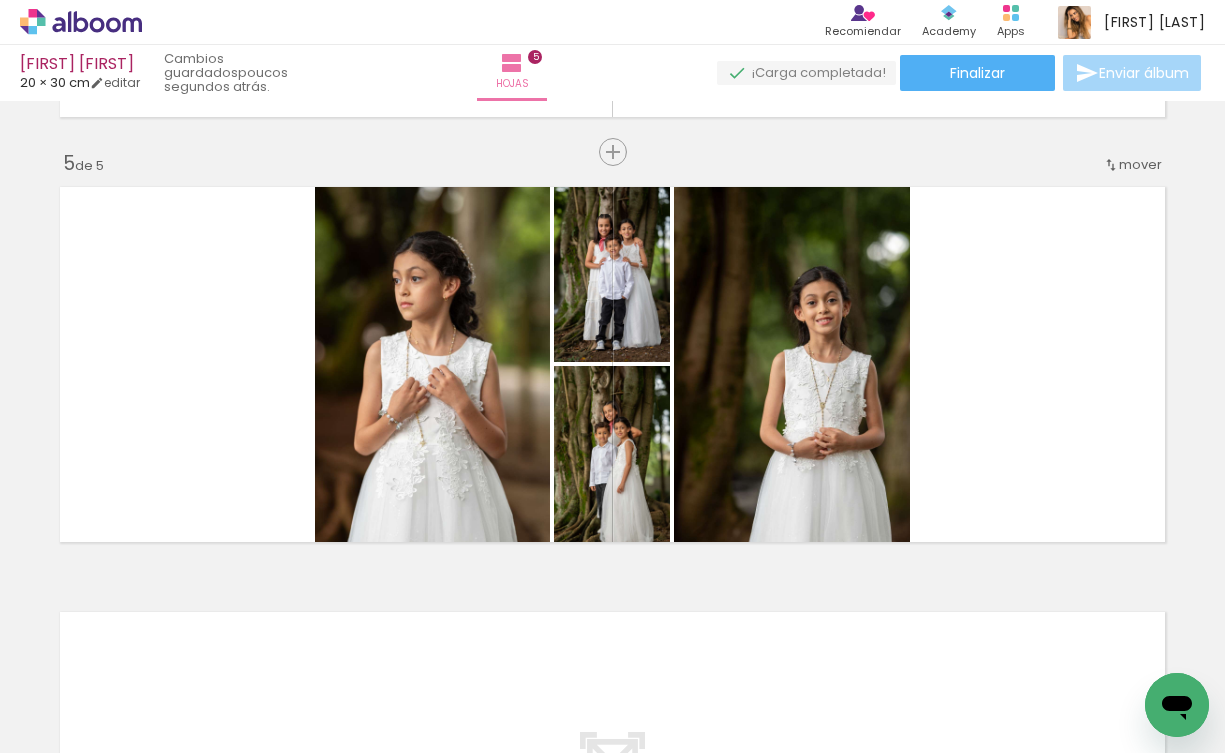 scroll, scrollTop: 0, scrollLeft: 2264, axis: horizontal 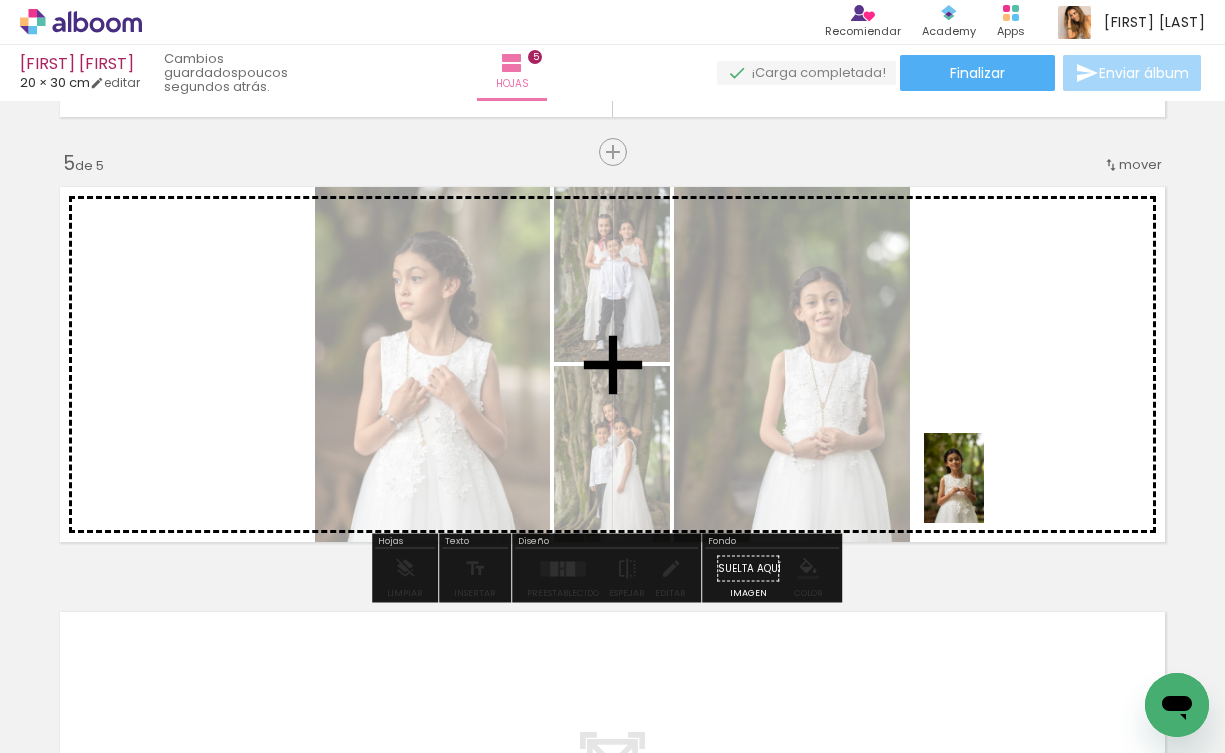 drag, startPoint x: 756, startPoint y: 693, endPoint x: 984, endPoint y: 493, distance: 303.28864 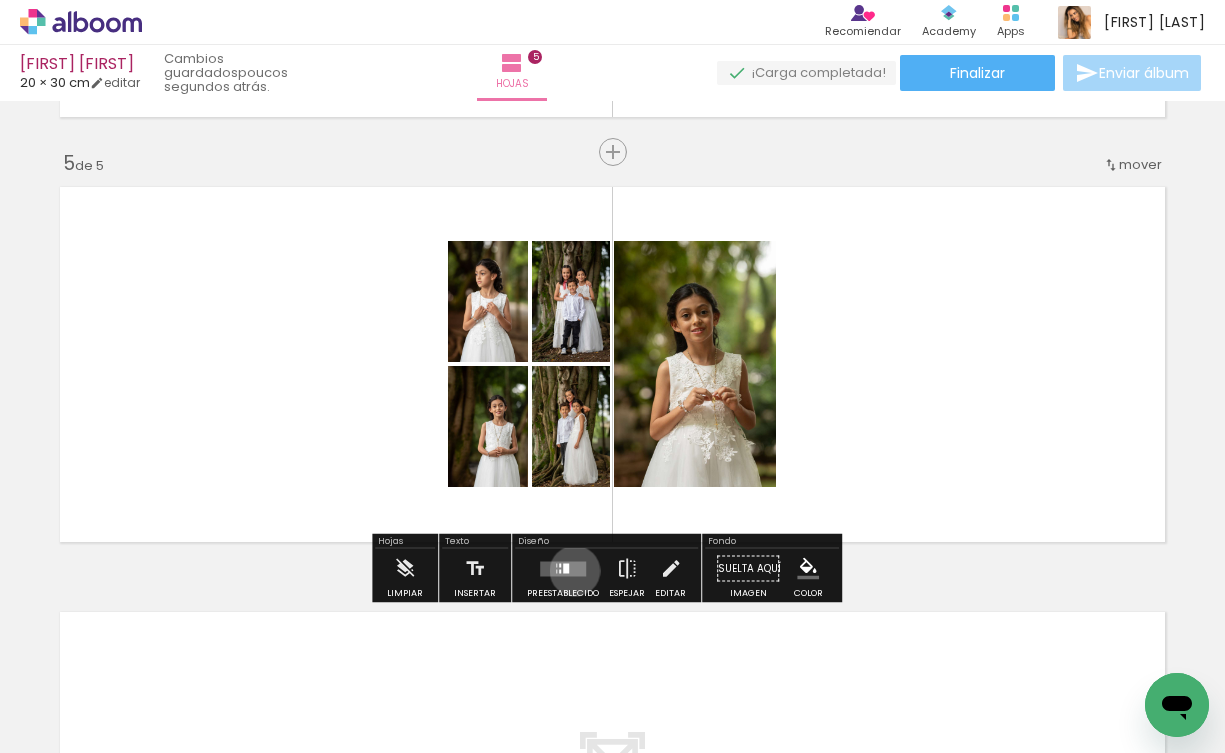 click at bounding box center [563, 568] 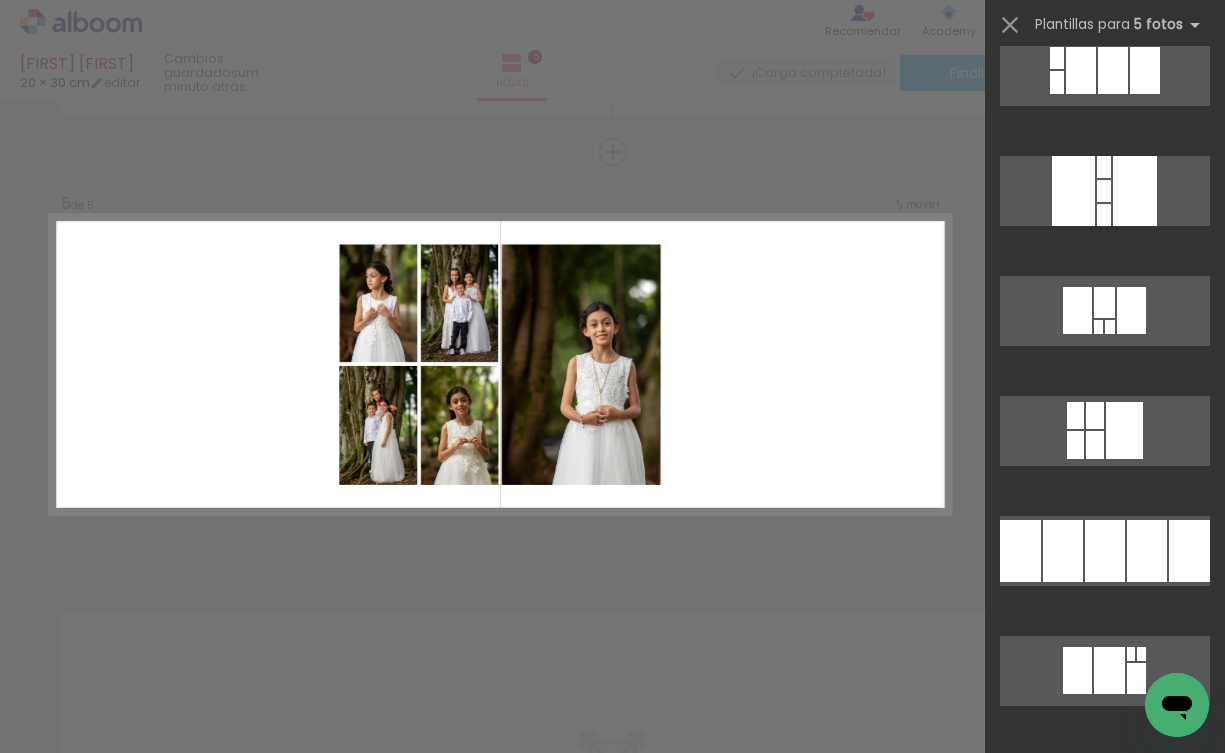 scroll, scrollTop: 4706, scrollLeft: 0, axis: vertical 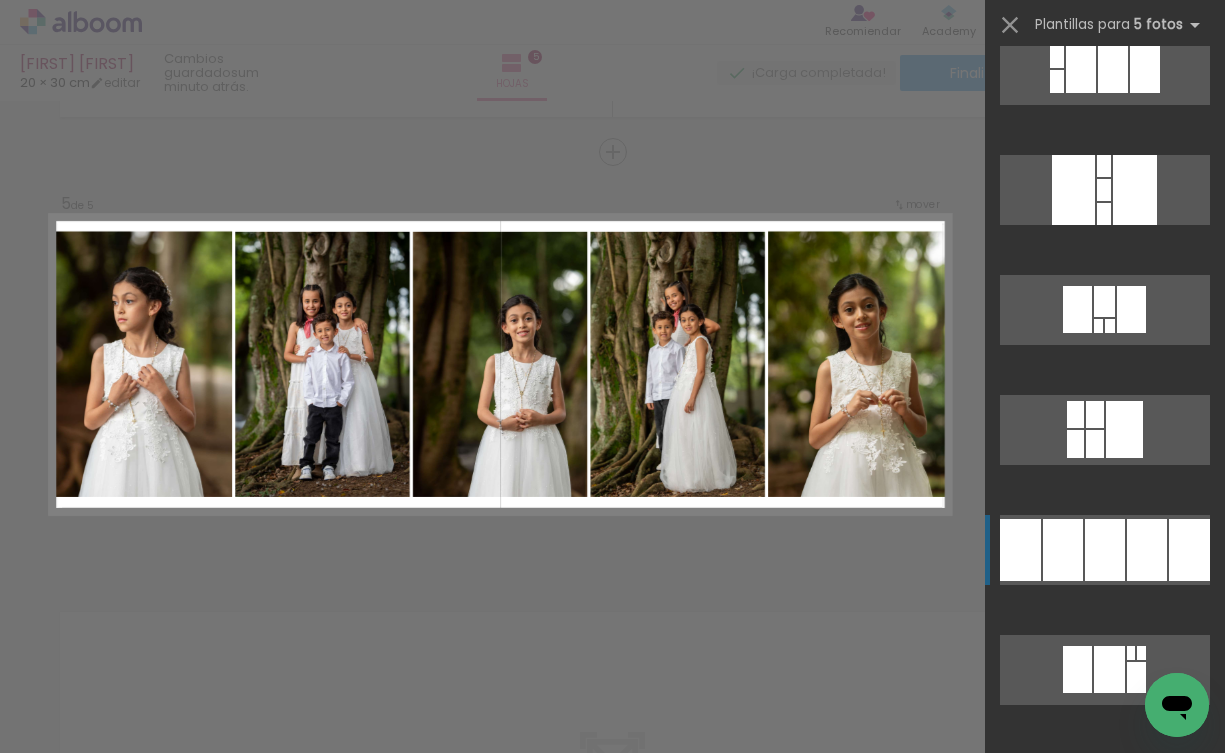 click at bounding box center [1020, 550] 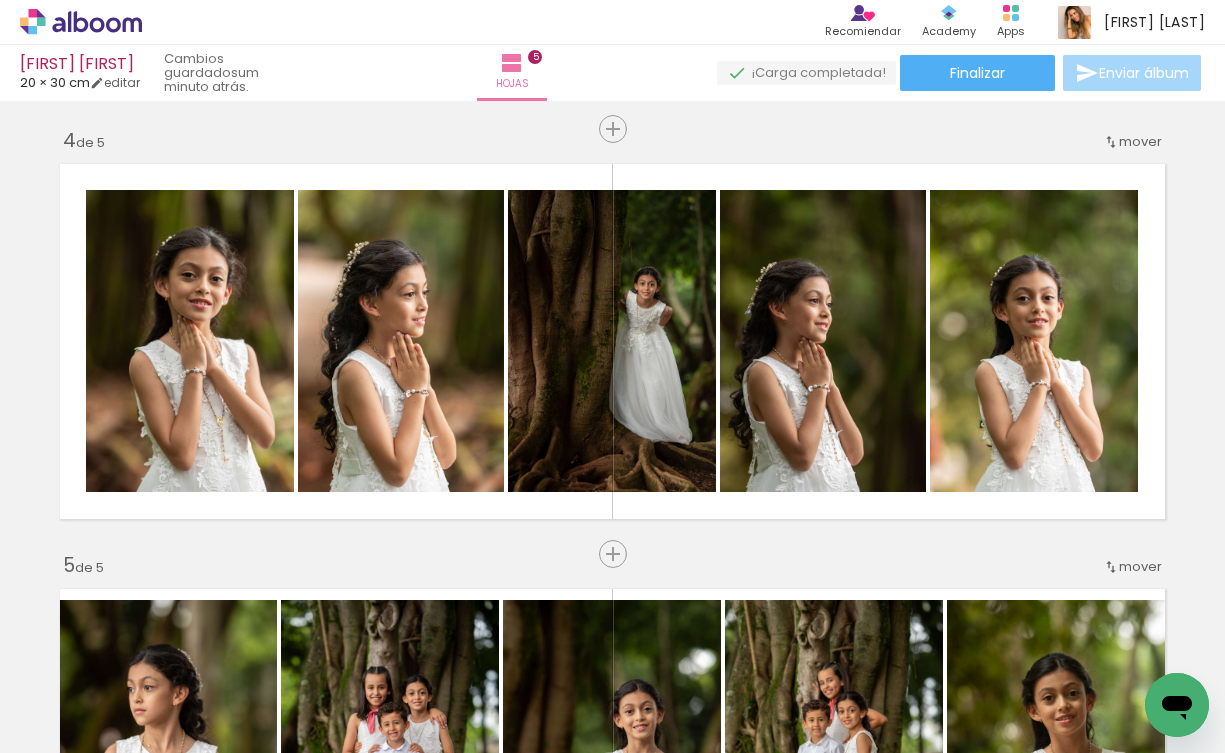 scroll, scrollTop: 1259, scrollLeft: 0, axis: vertical 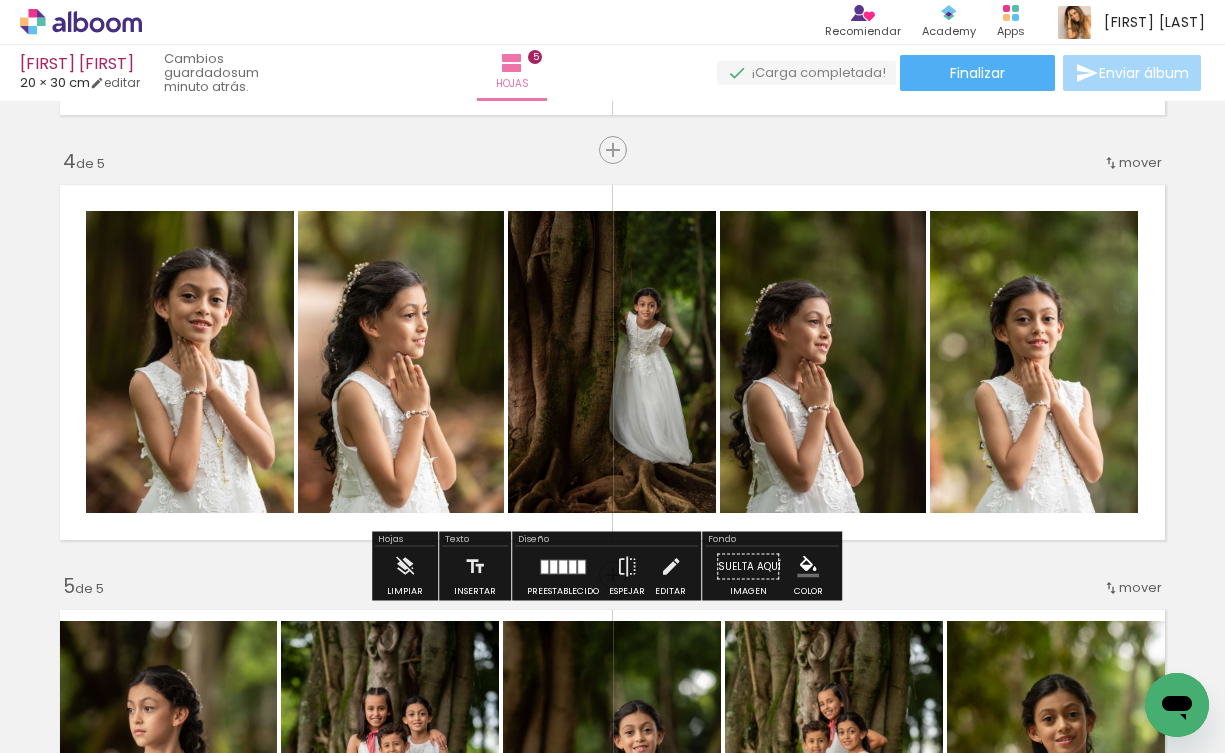 click at bounding box center [553, 566] 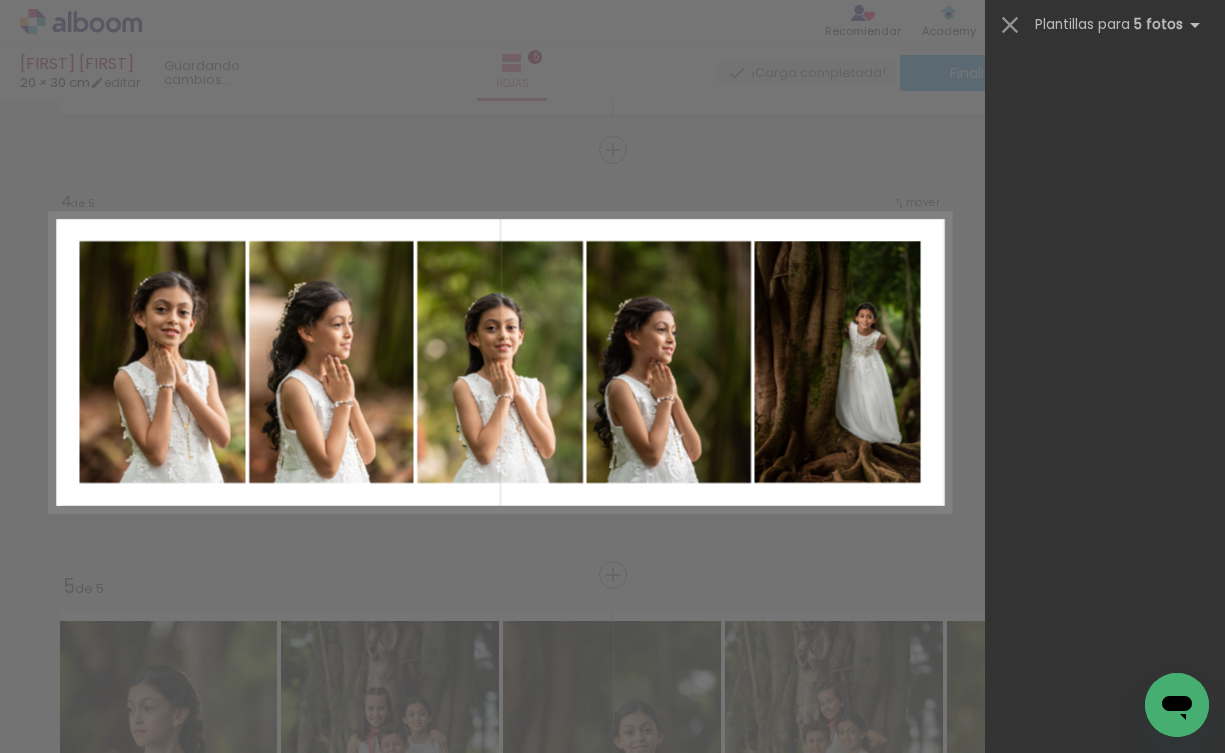 scroll, scrollTop: 3000, scrollLeft: 0, axis: vertical 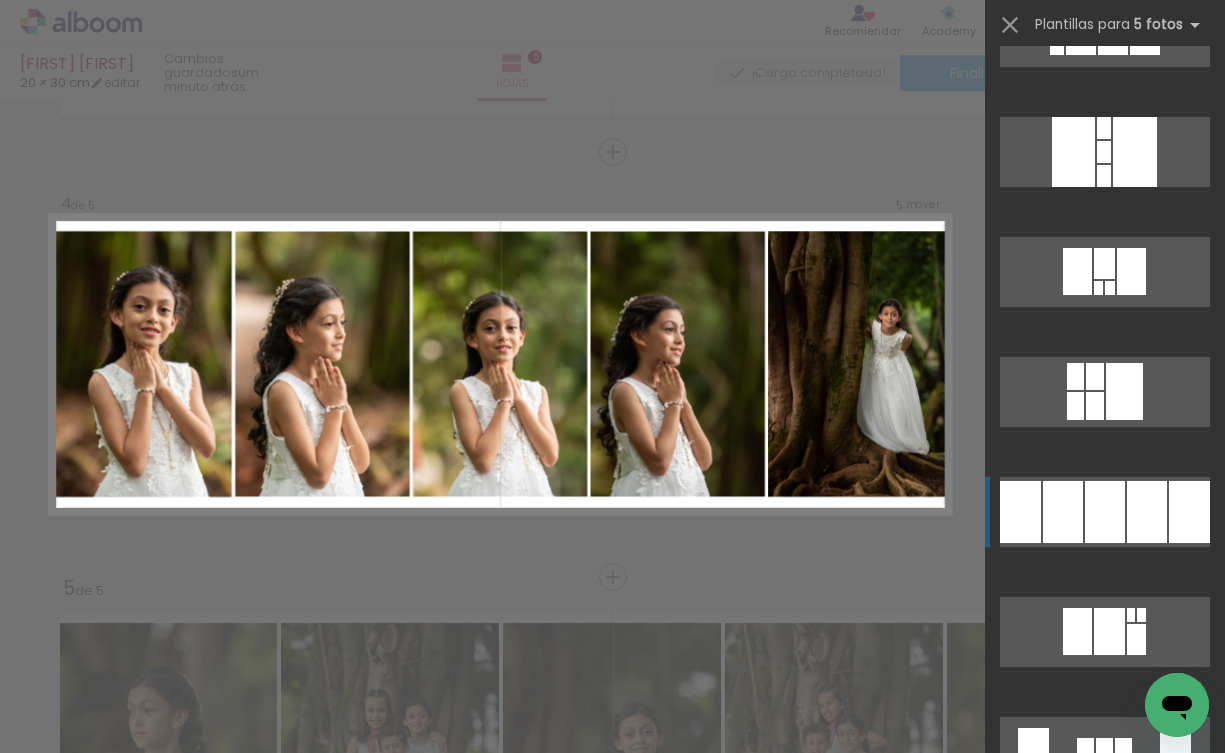 click at bounding box center [1113, 31] 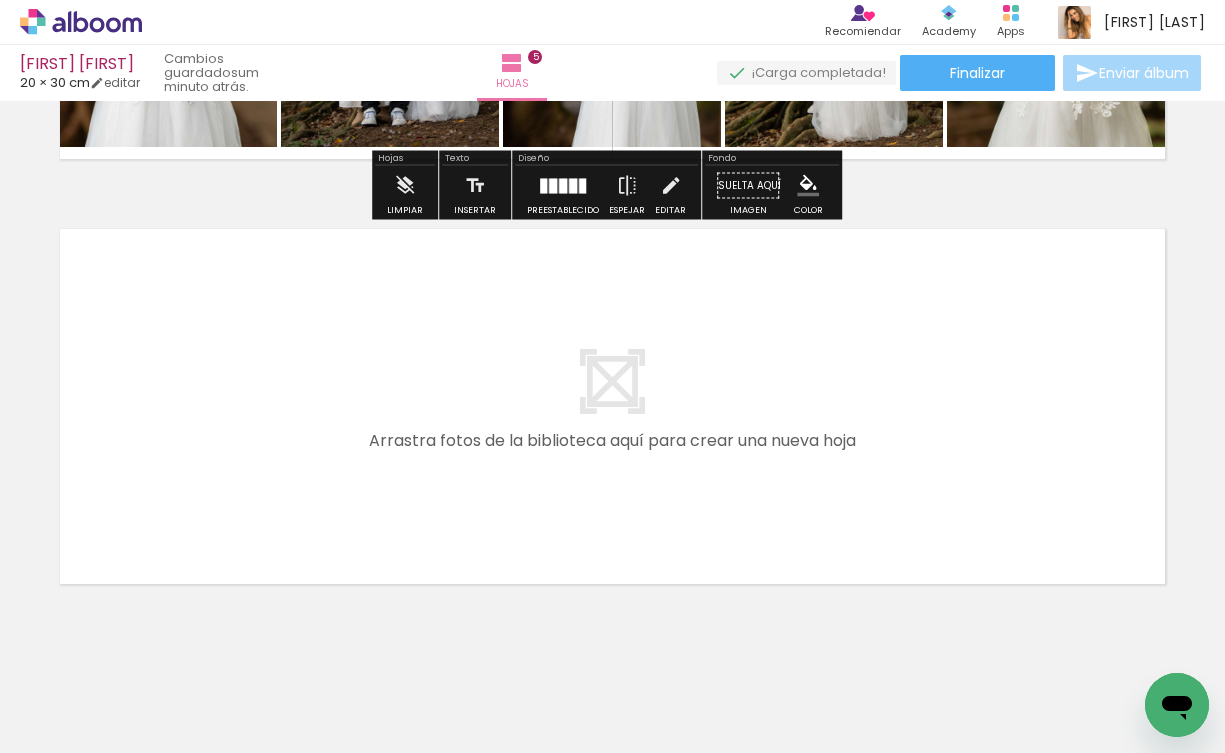 scroll, scrollTop: 2101, scrollLeft: 0, axis: vertical 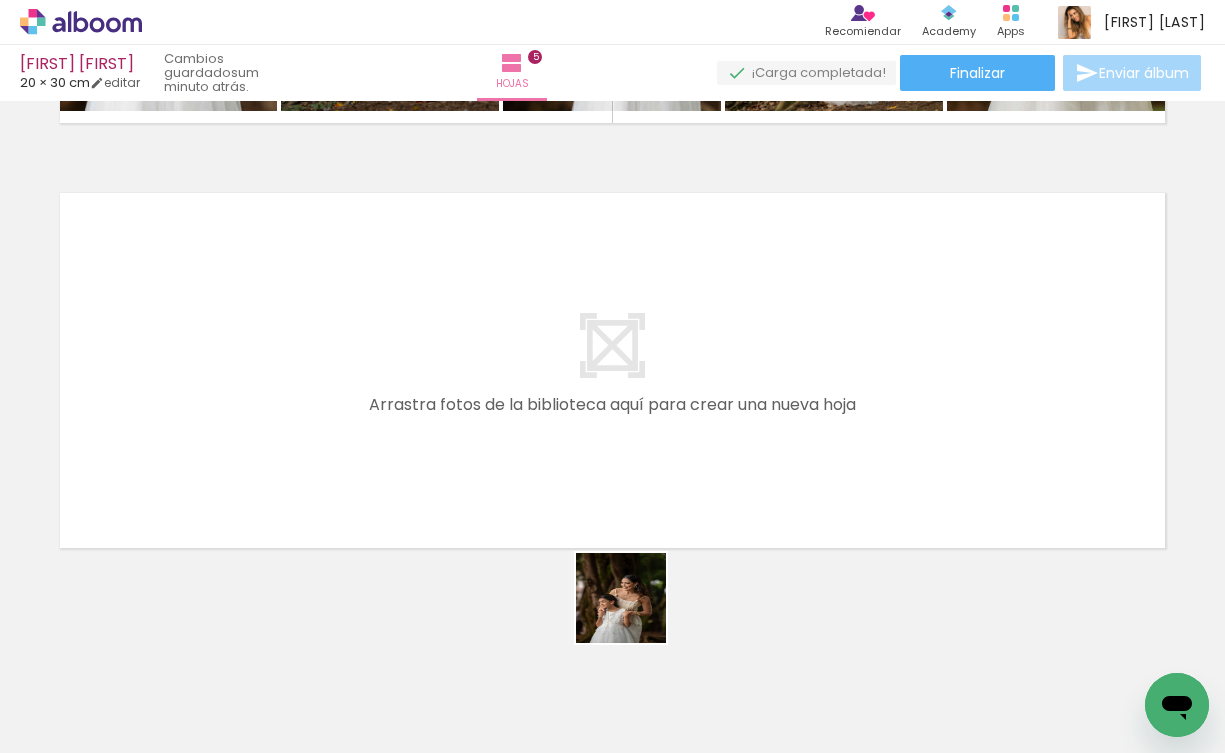 drag, startPoint x: 633, startPoint y: 688, endPoint x: 674, endPoint y: 453, distance: 238.54979 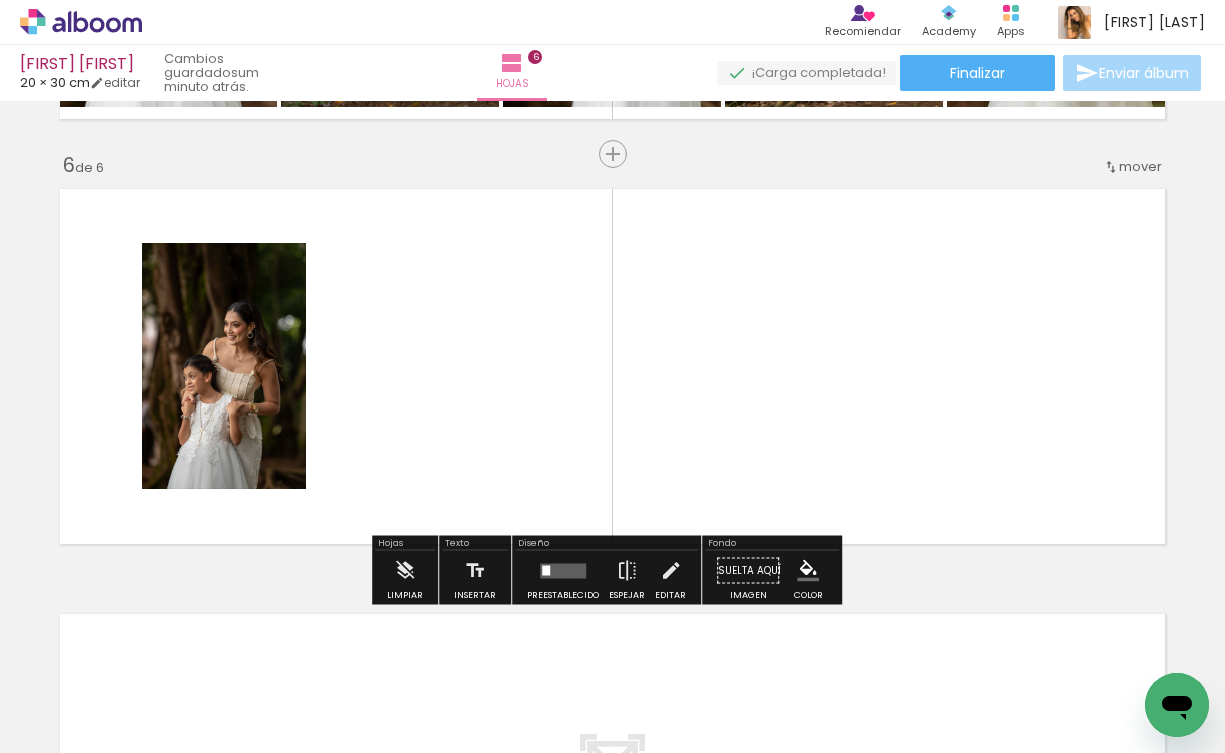 scroll, scrollTop: 2107, scrollLeft: 0, axis: vertical 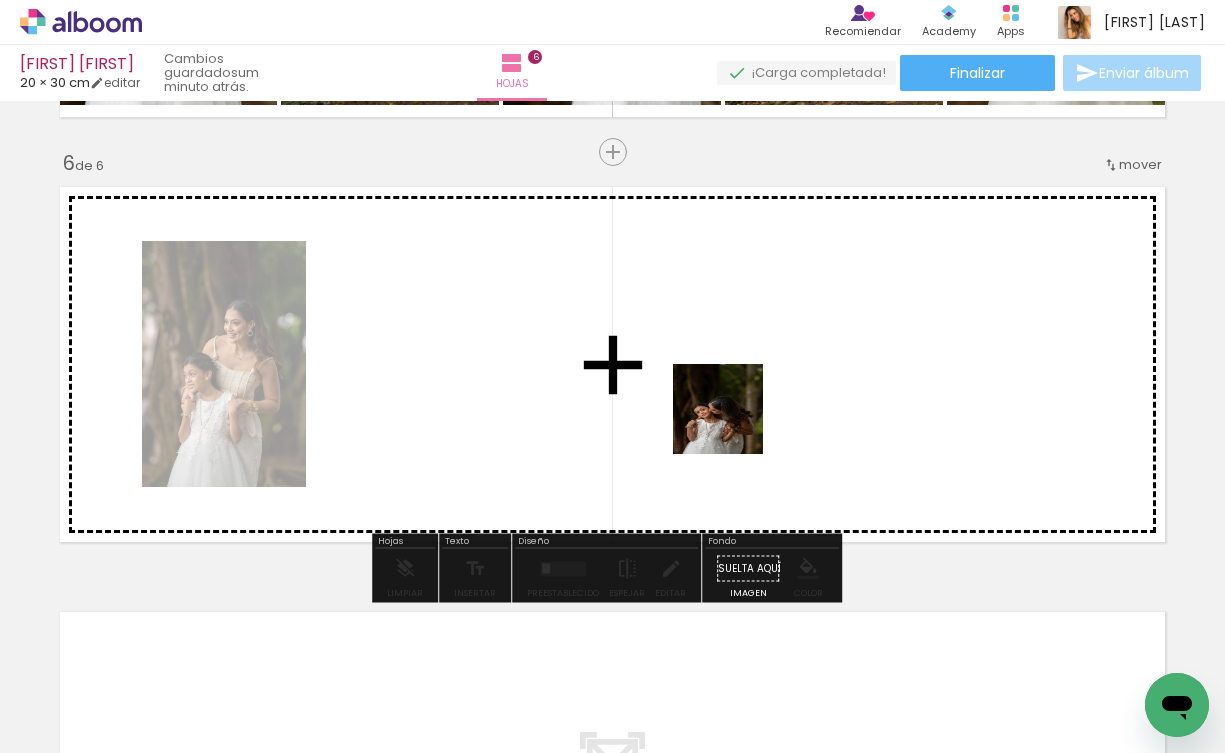 drag, startPoint x: 715, startPoint y: 664, endPoint x: 762, endPoint y: 342, distance: 325.41205 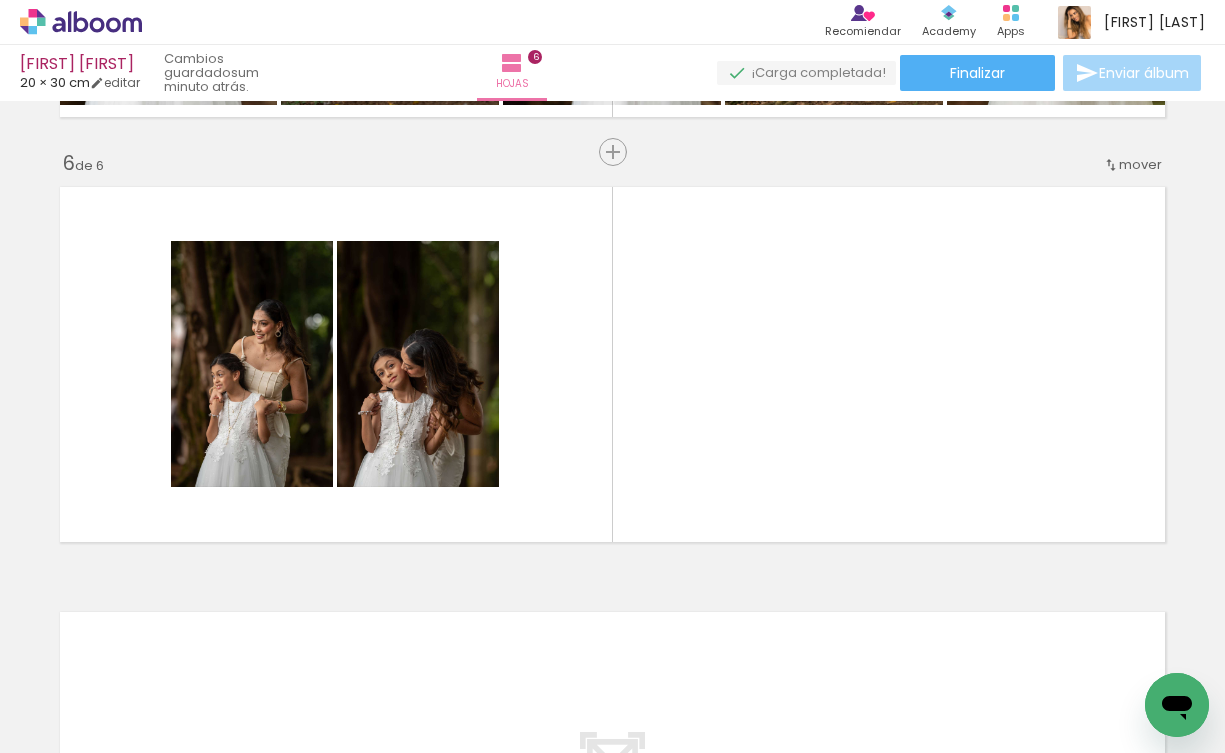 scroll, scrollTop: 0, scrollLeft: 2151, axis: horizontal 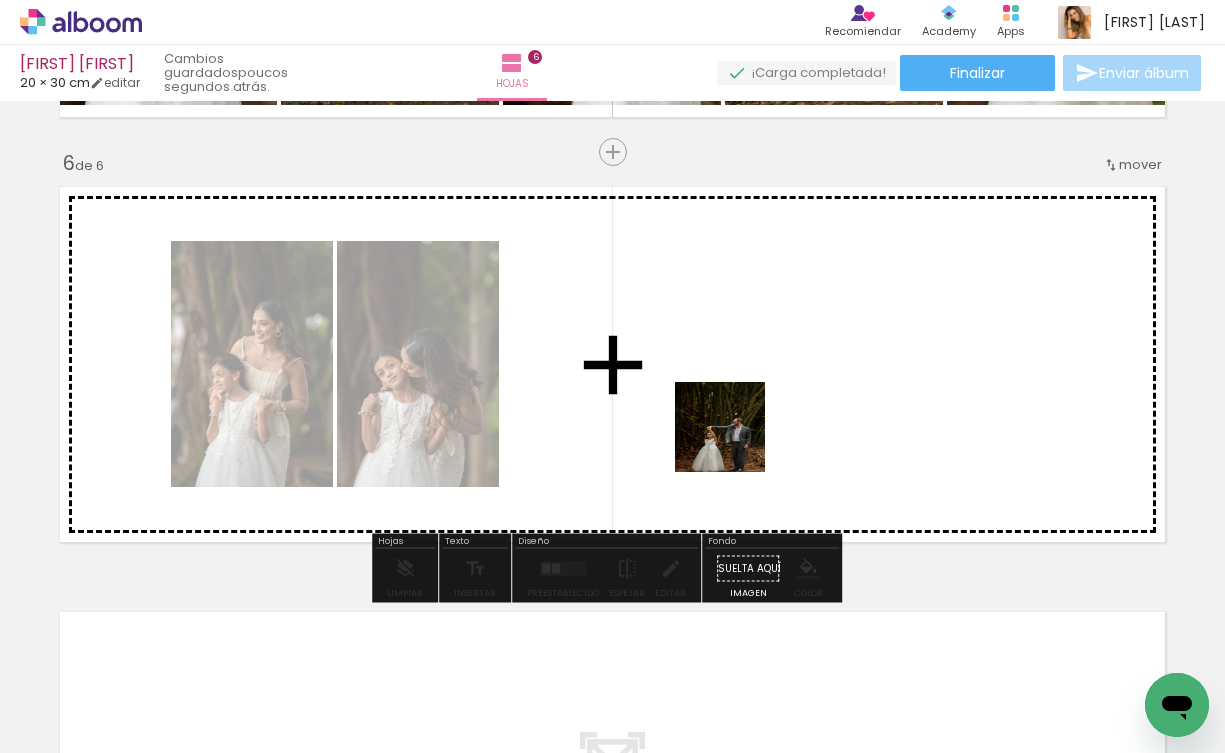 drag, startPoint x: 635, startPoint y: 682, endPoint x: 738, endPoint y: 438, distance: 264.849 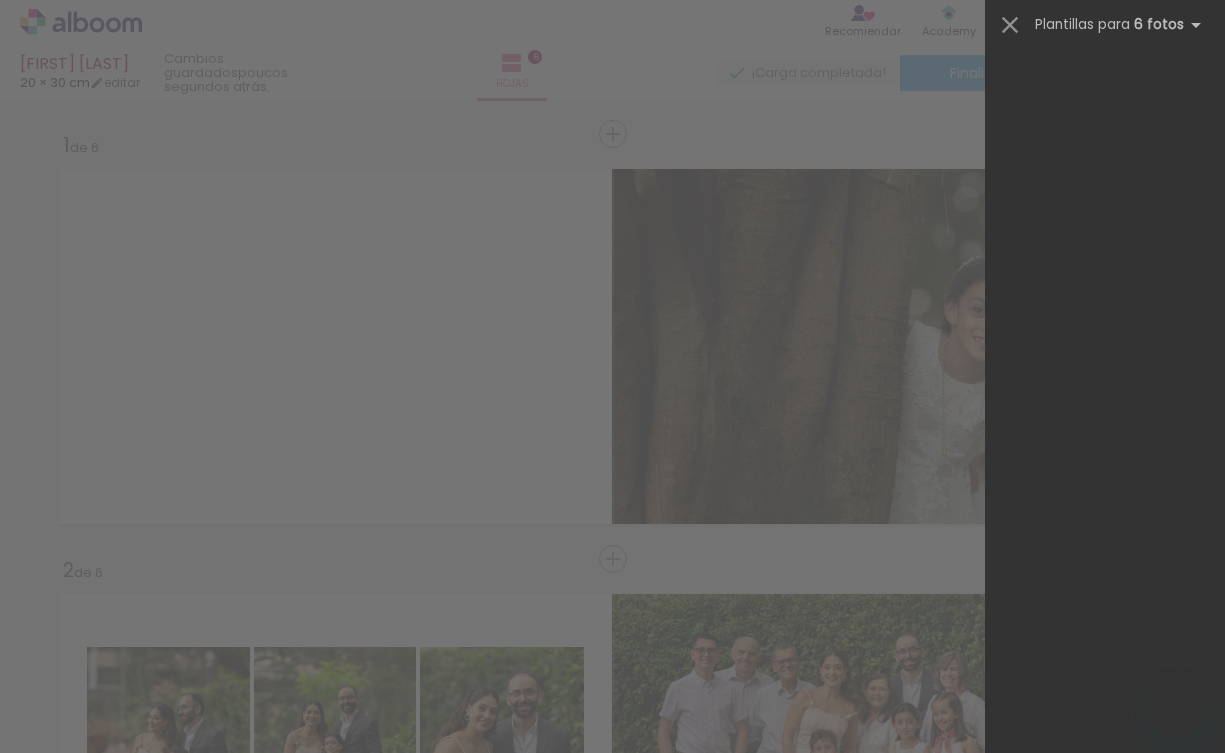 scroll, scrollTop: 0, scrollLeft: 0, axis: both 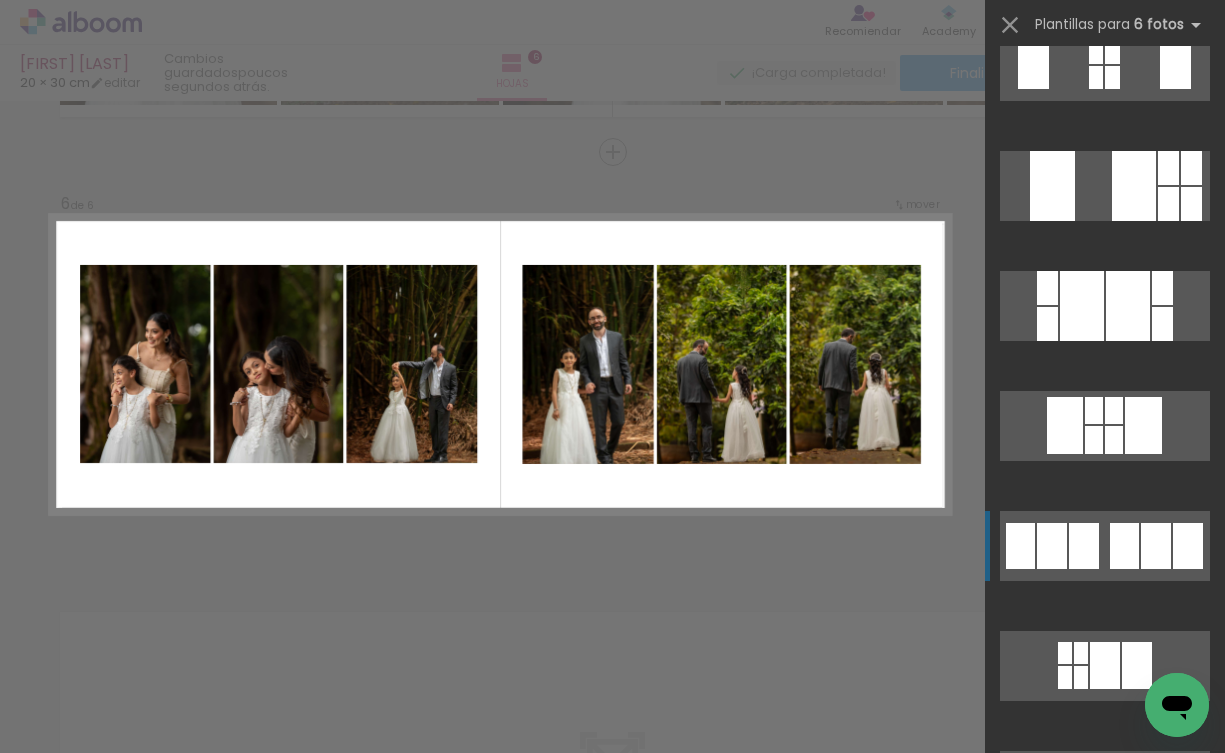 click at bounding box center (1117, -312) 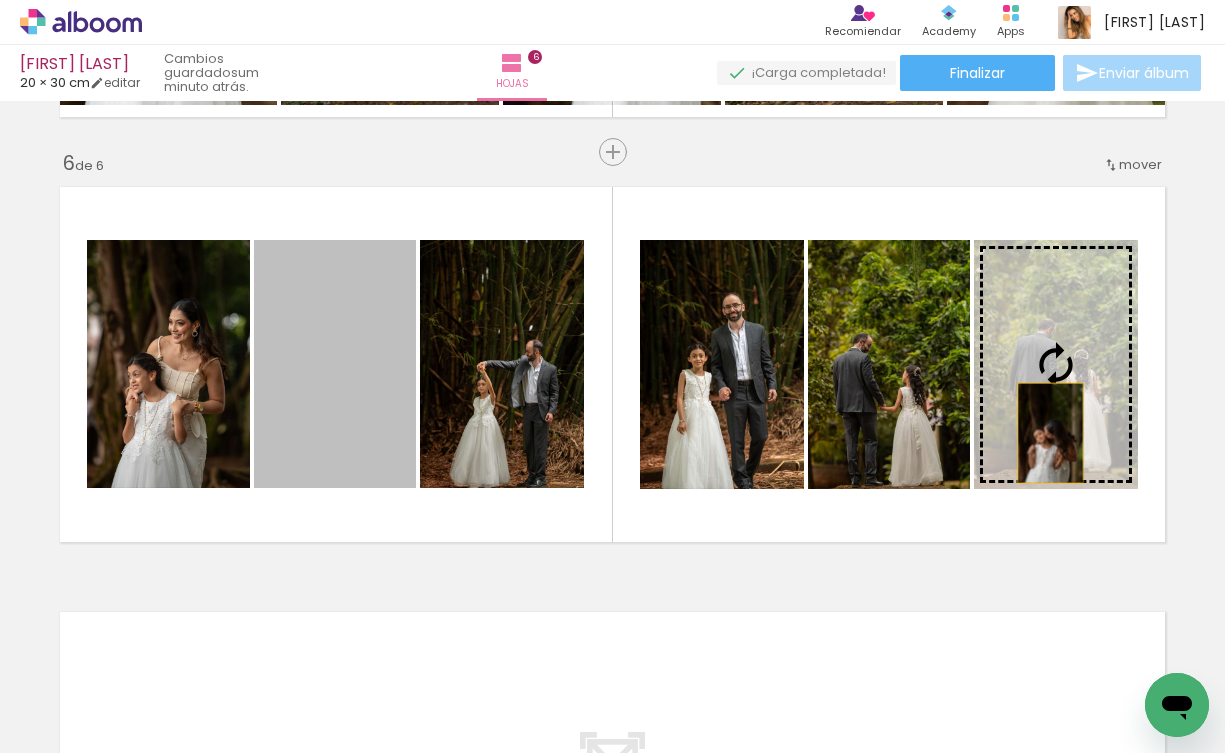 drag, startPoint x: 363, startPoint y: 353, endPoint x: 1043, endPoint y: 433, distance: 684.6897 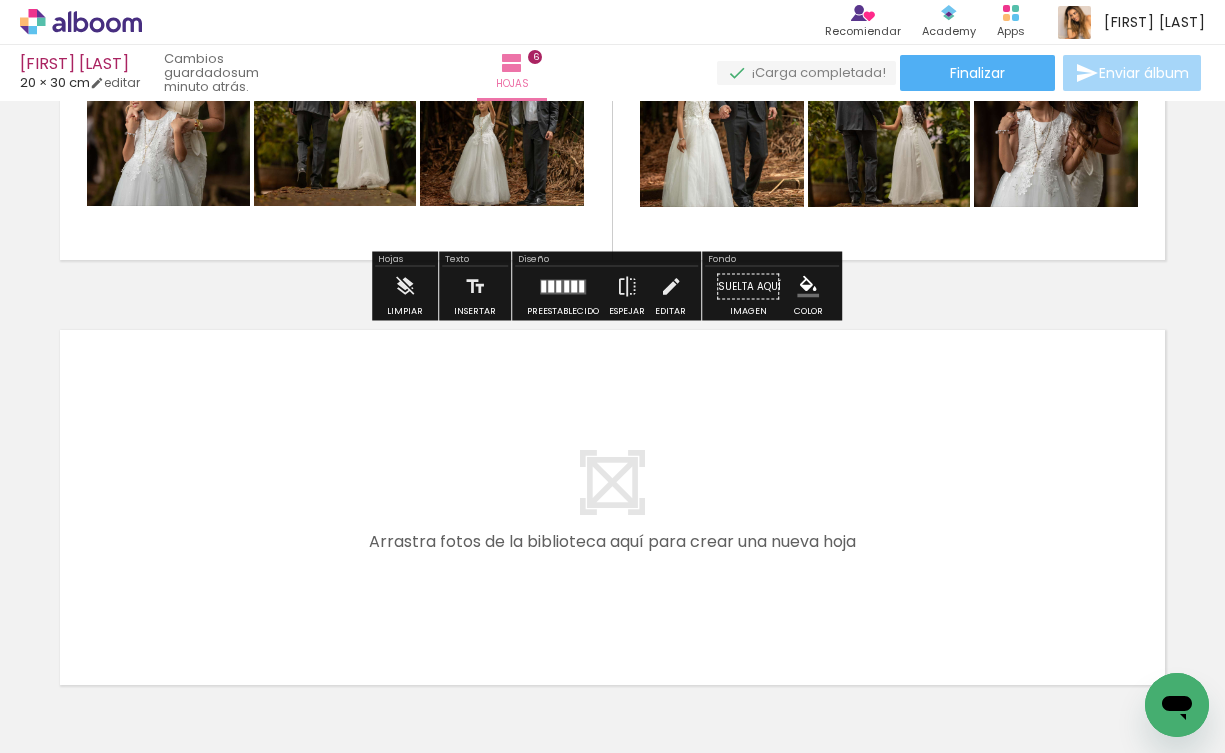 scroll, scrollTop: 2456, scrollLeft: 0, axis: vertical 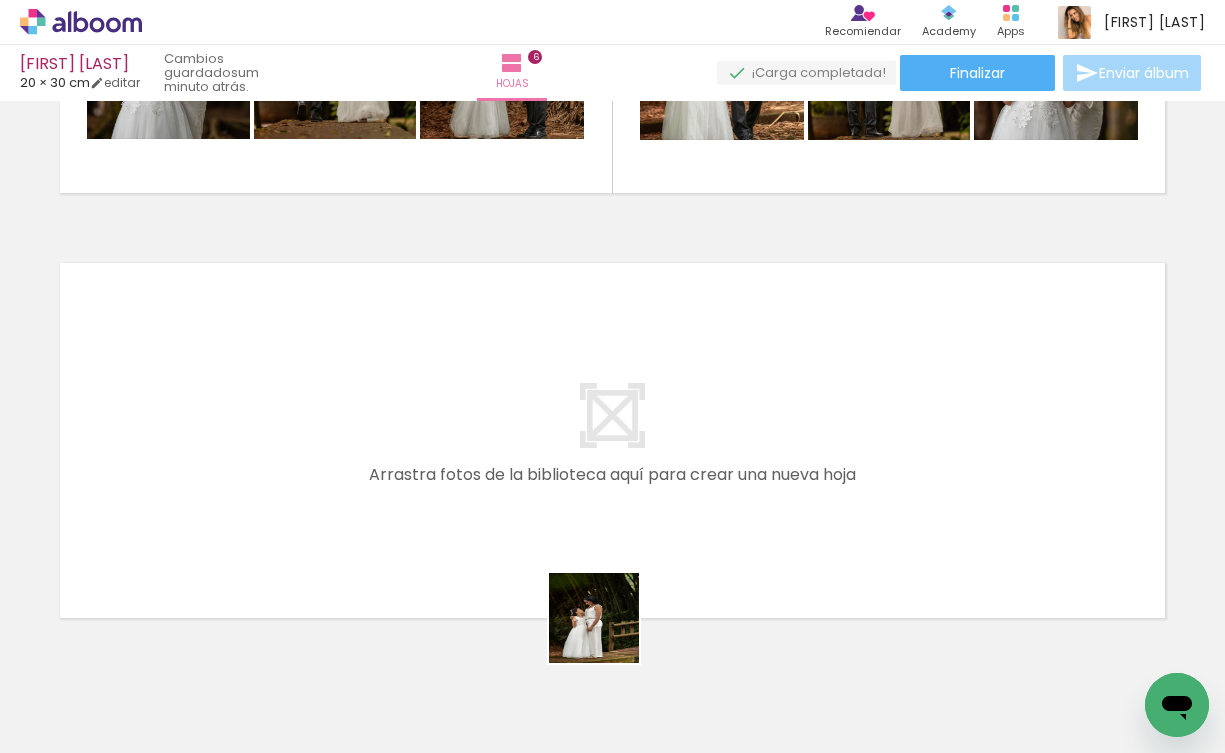 drag, startPoint x: 595, startPoint y: 686, endPoint x: 664, endPoint y: 461, distance: 235.3423 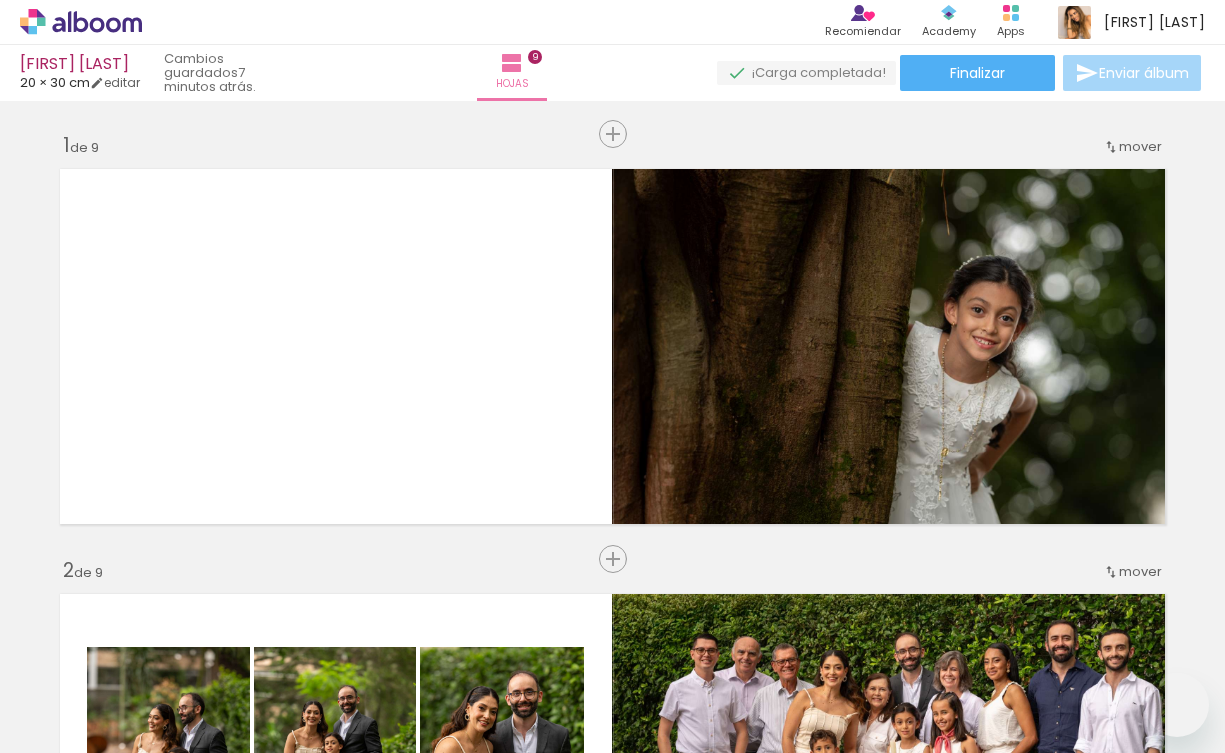 scroll, scrollTop: 0, scrollLeft: 0, axis: both 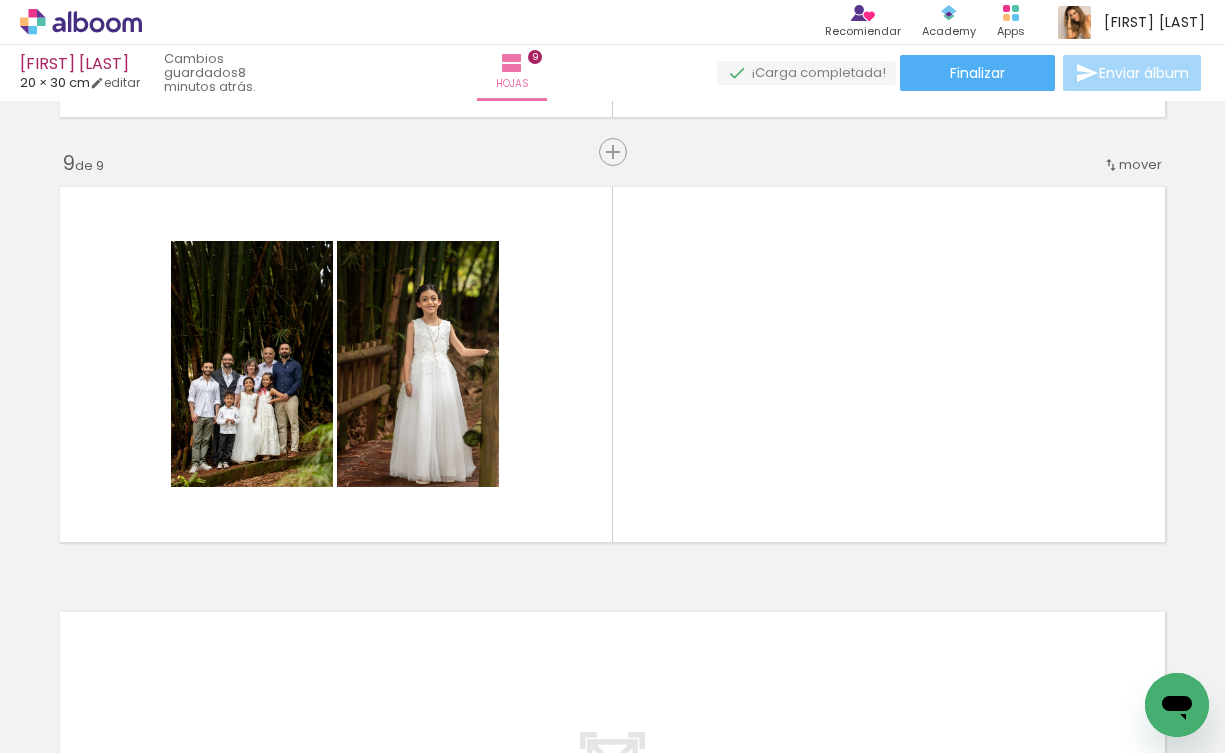 click at bounding box center [-313, 686] 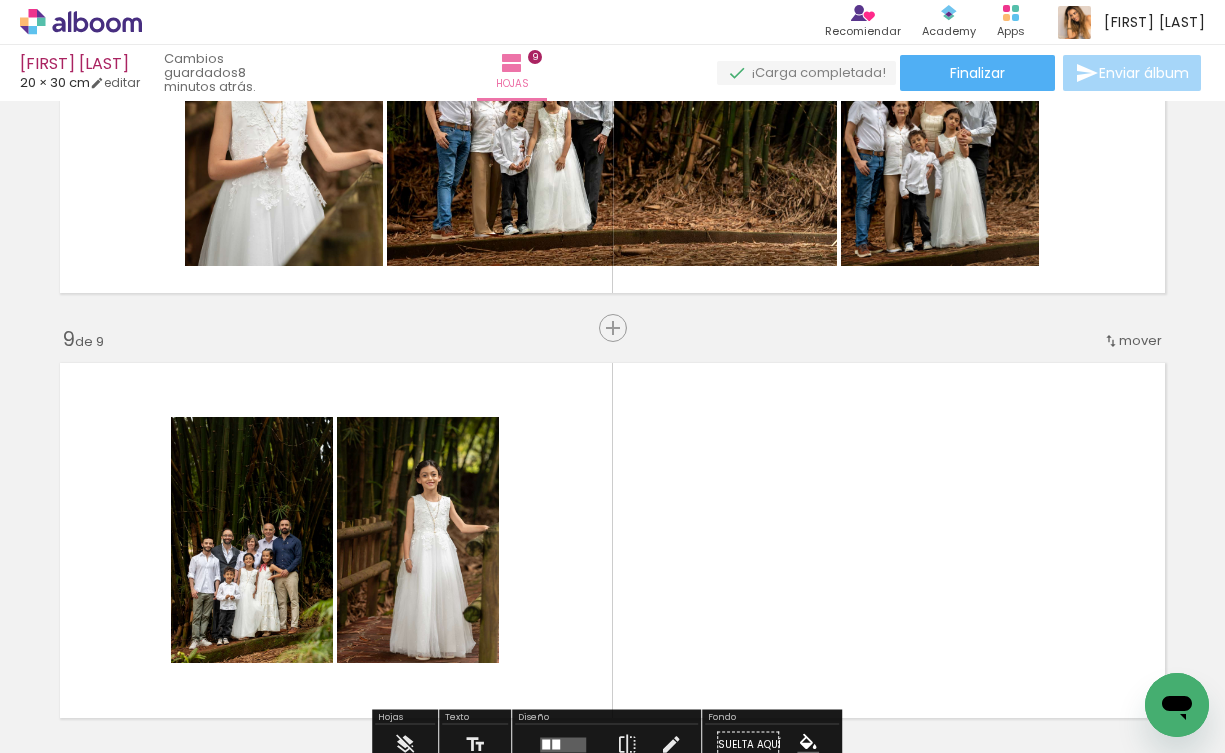 scroll, scrollTop: 3205, scrollLeft: 0, axis: vertical 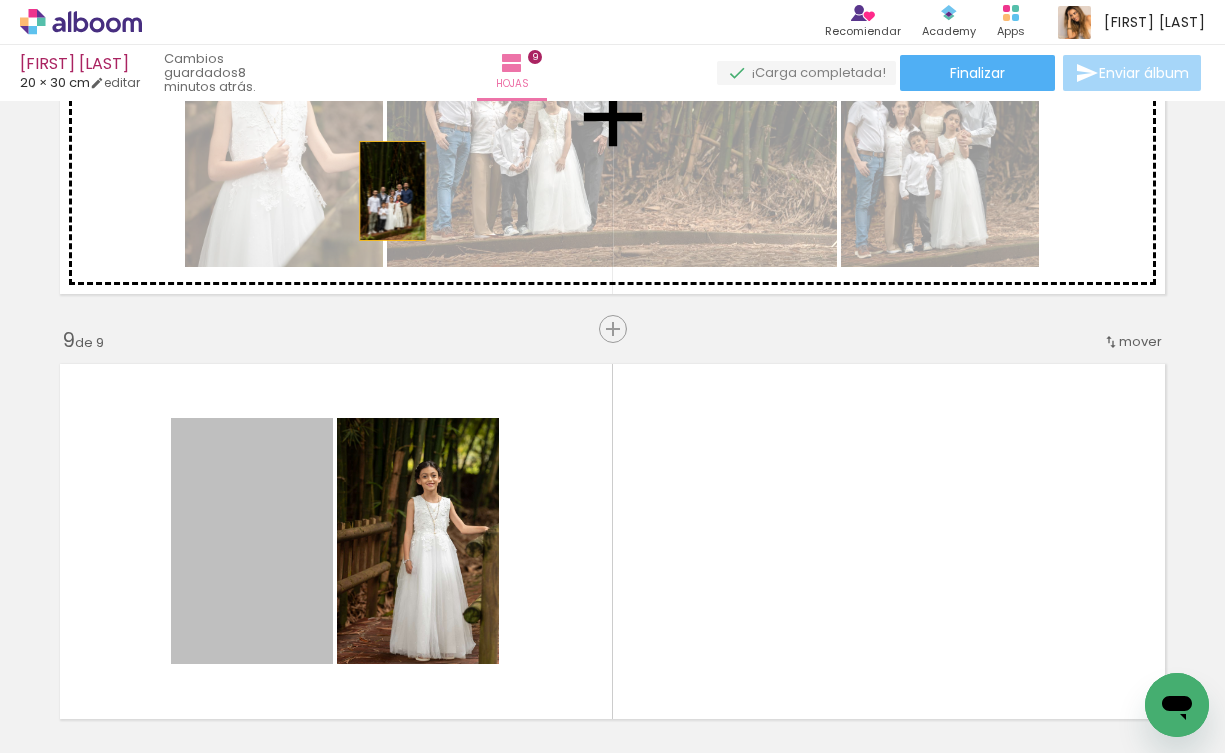 drag, startPoint x: 270, startPoint y: 563, endPoint x: 436, endPoint y: 418, distance: 220.41098 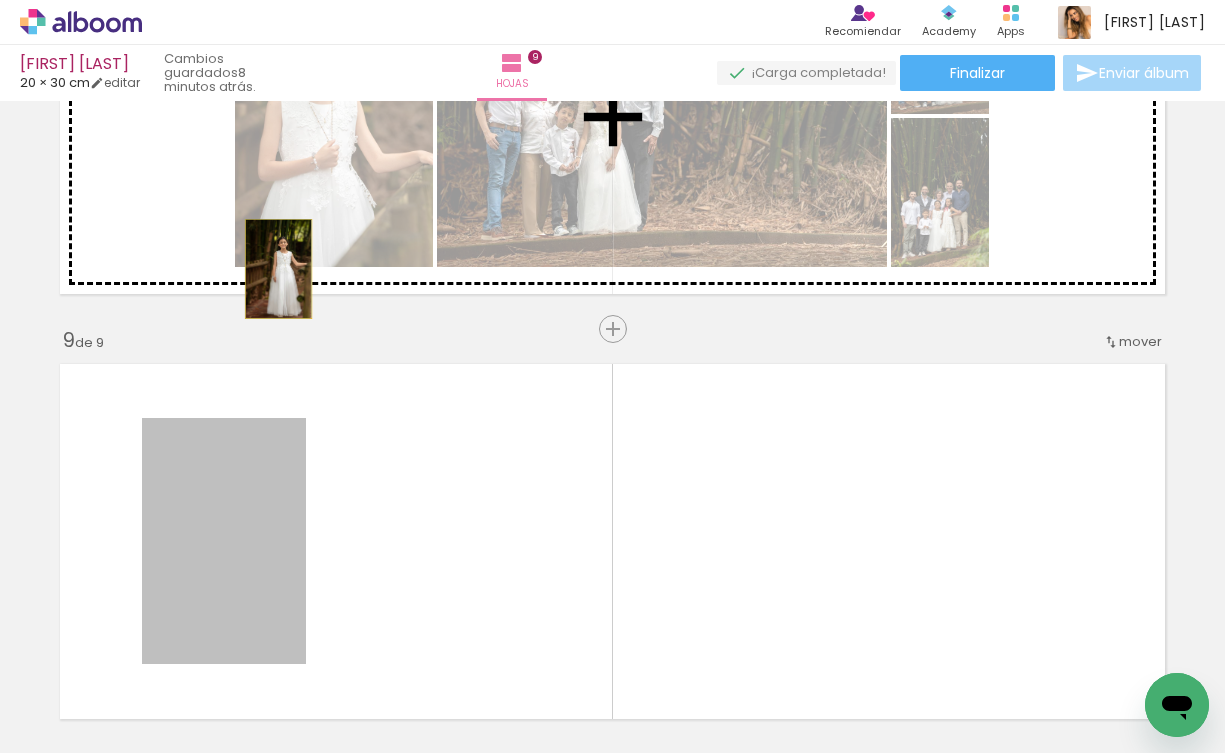 drag, startPoint x: 260, startPoint y: 537, endPoint x: 358, endPoint y: 215, distance: 336.58282 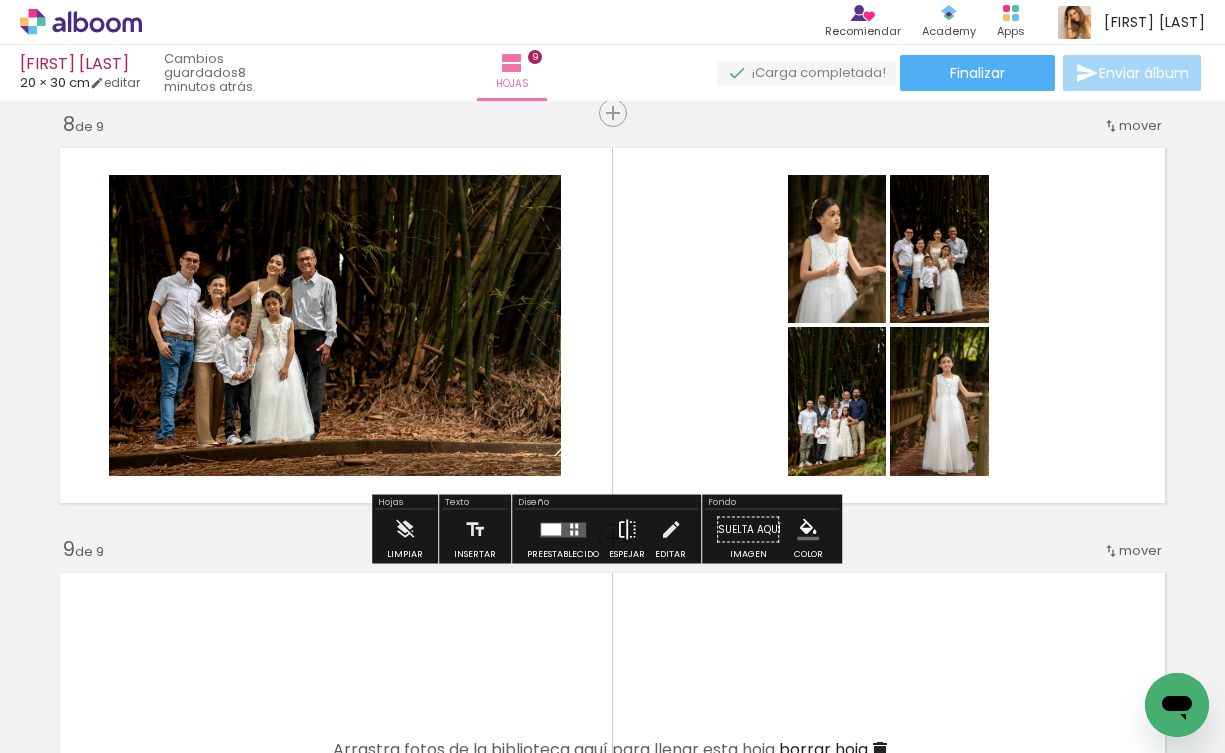 scroll, scrollTop: 2995, scrollLeft: 0, axis: vertical 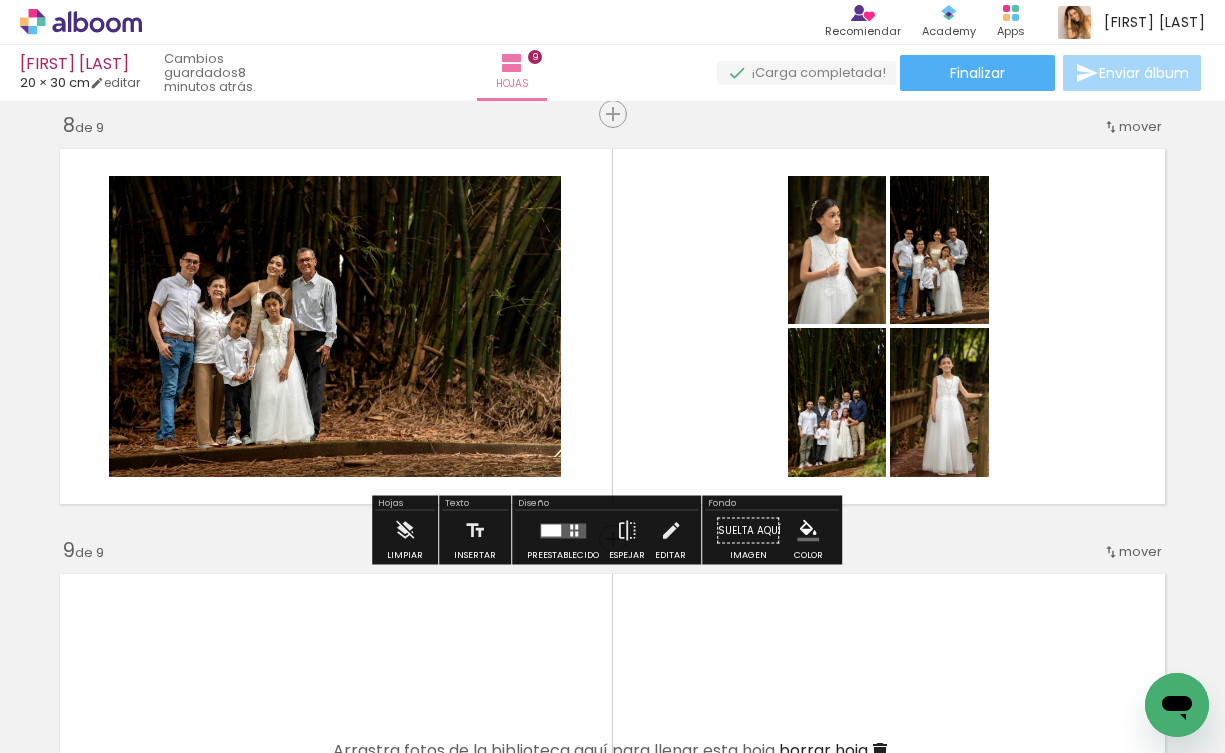 click at bounding box center (576, 526) 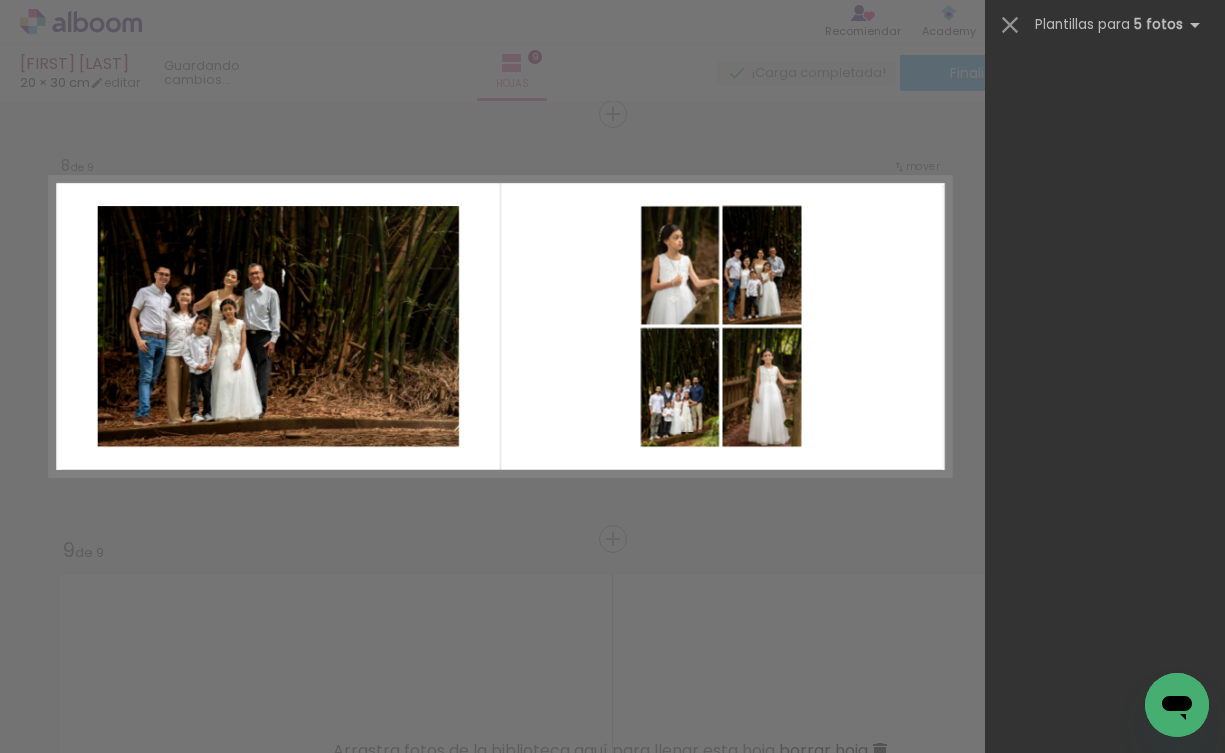 scroll, scrollTop: 0, scrollLeft: 0, axis: both 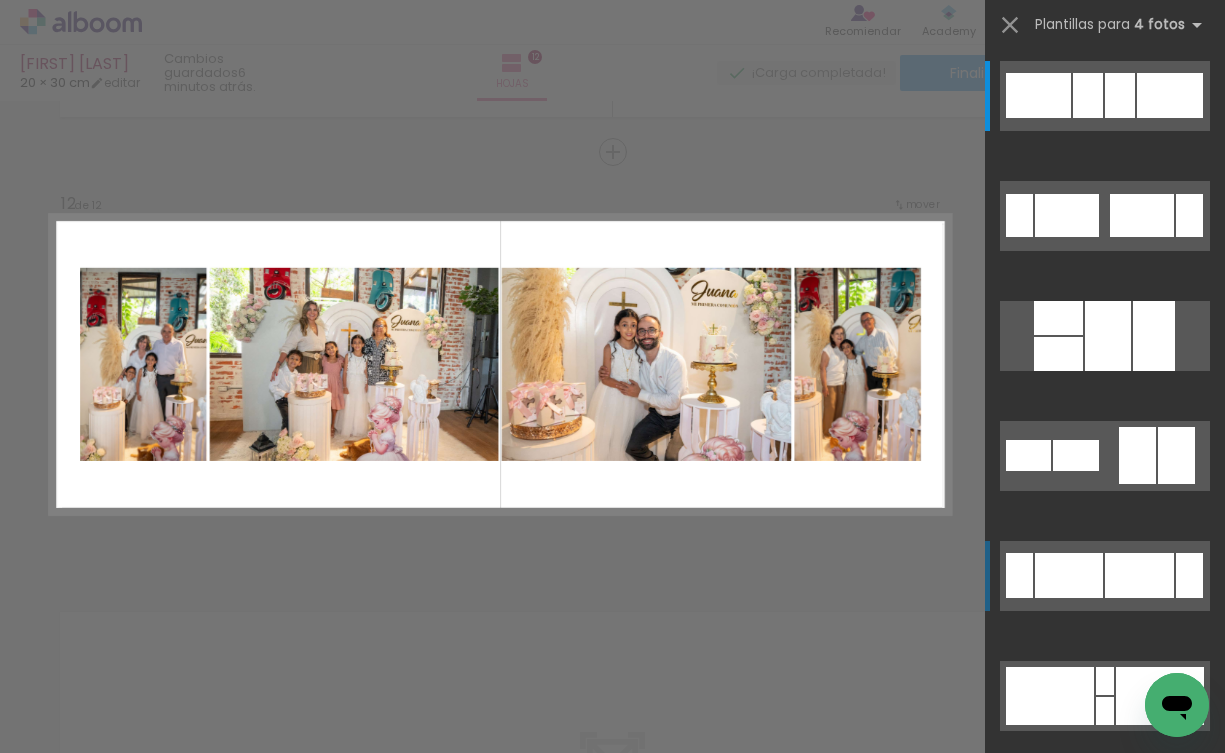 click at bounding box center (1058, 354) 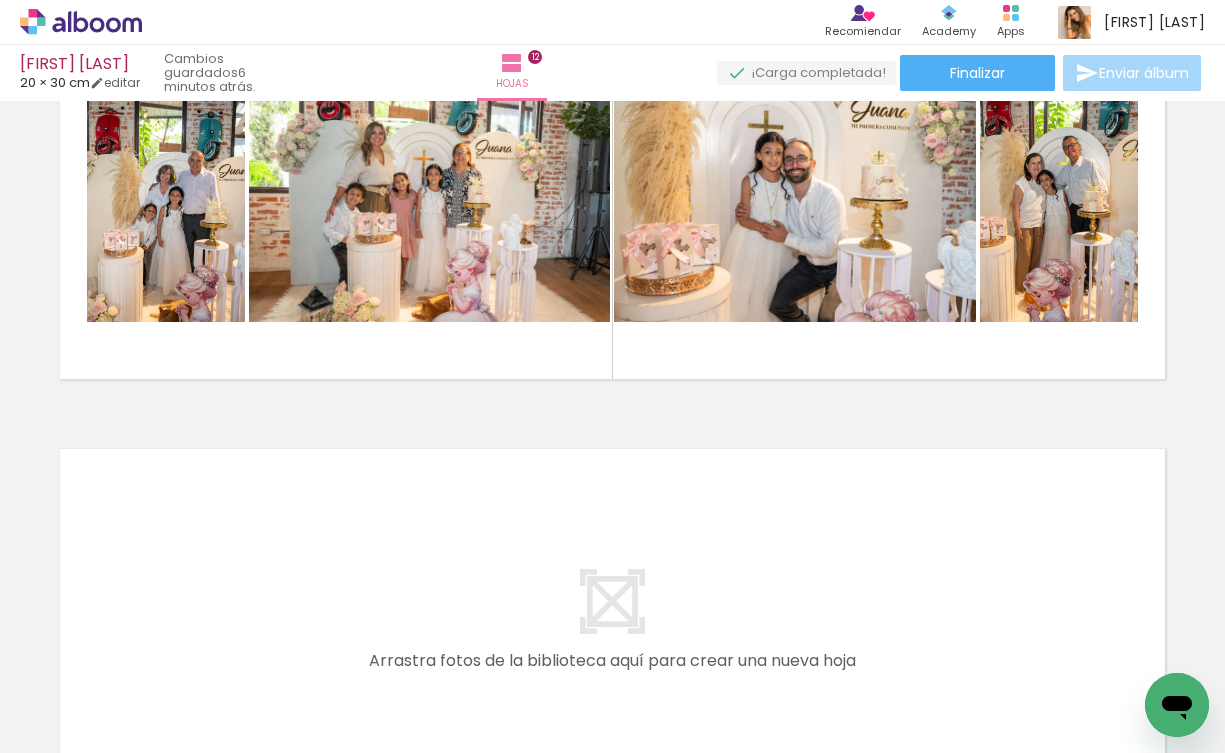scroll, scrollTop: 4850, scrollLeft: 0, axis: vertical 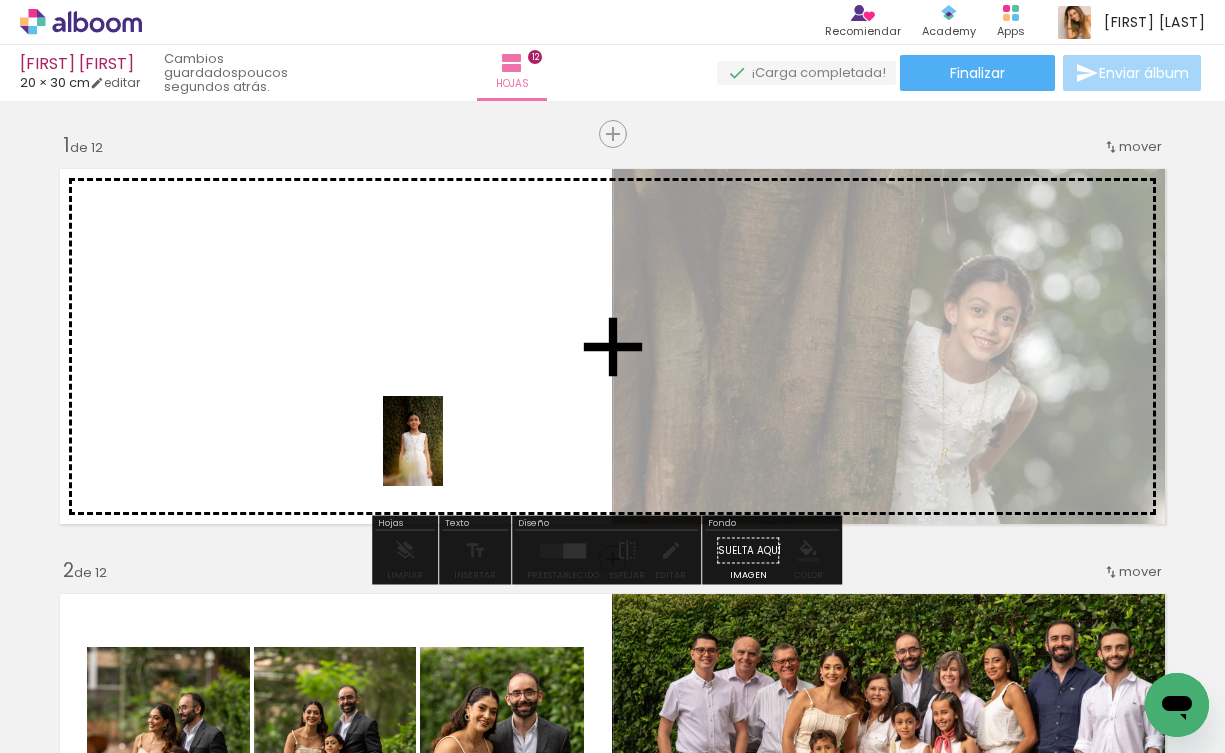 drag, startPoint x: 938, startPoint y: 685, endPoint x: 444, endPoint y: 435, distance: 553.6569 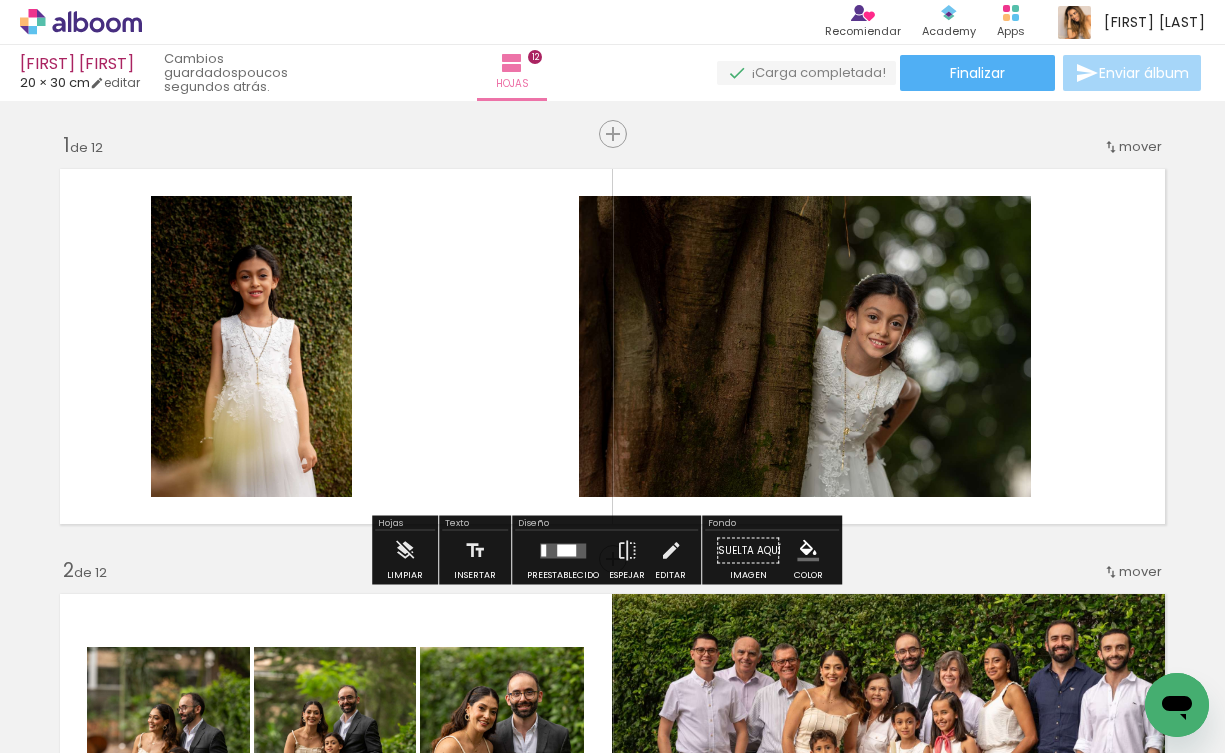click at bounding box center [563, 551] 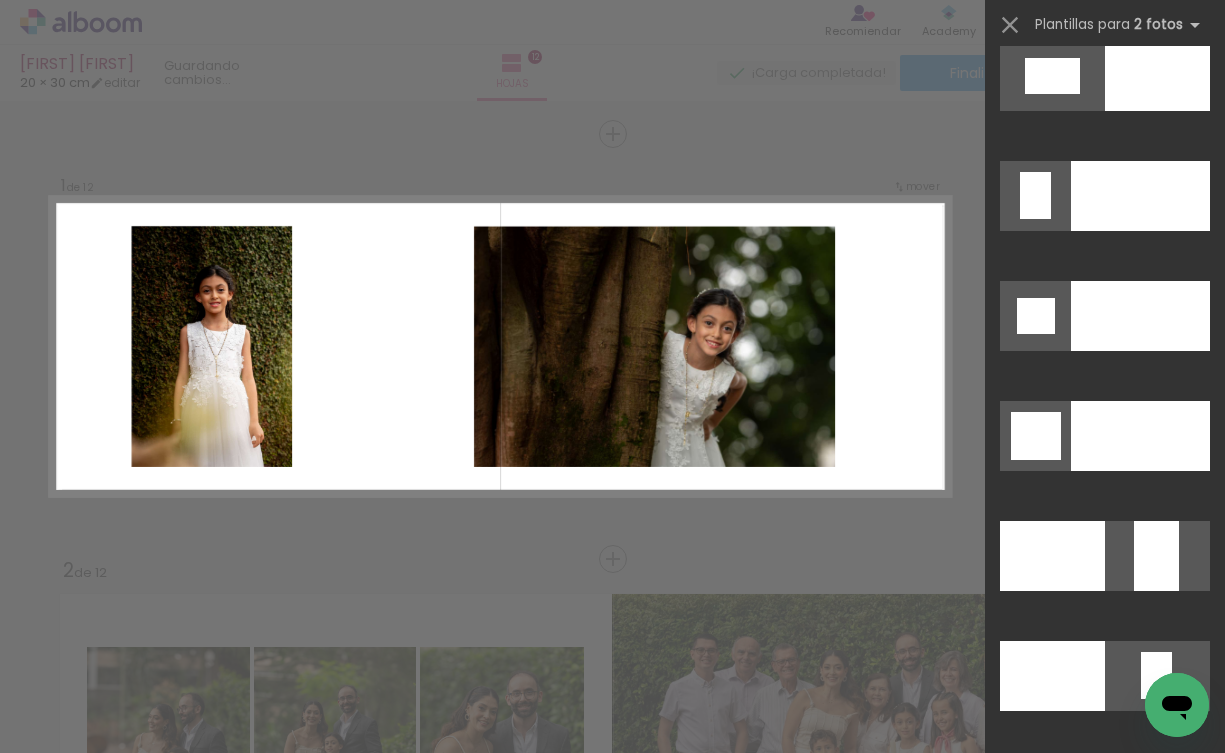 scroll, scrollTop: 8302, scrollLeft: 0, axis: vertical 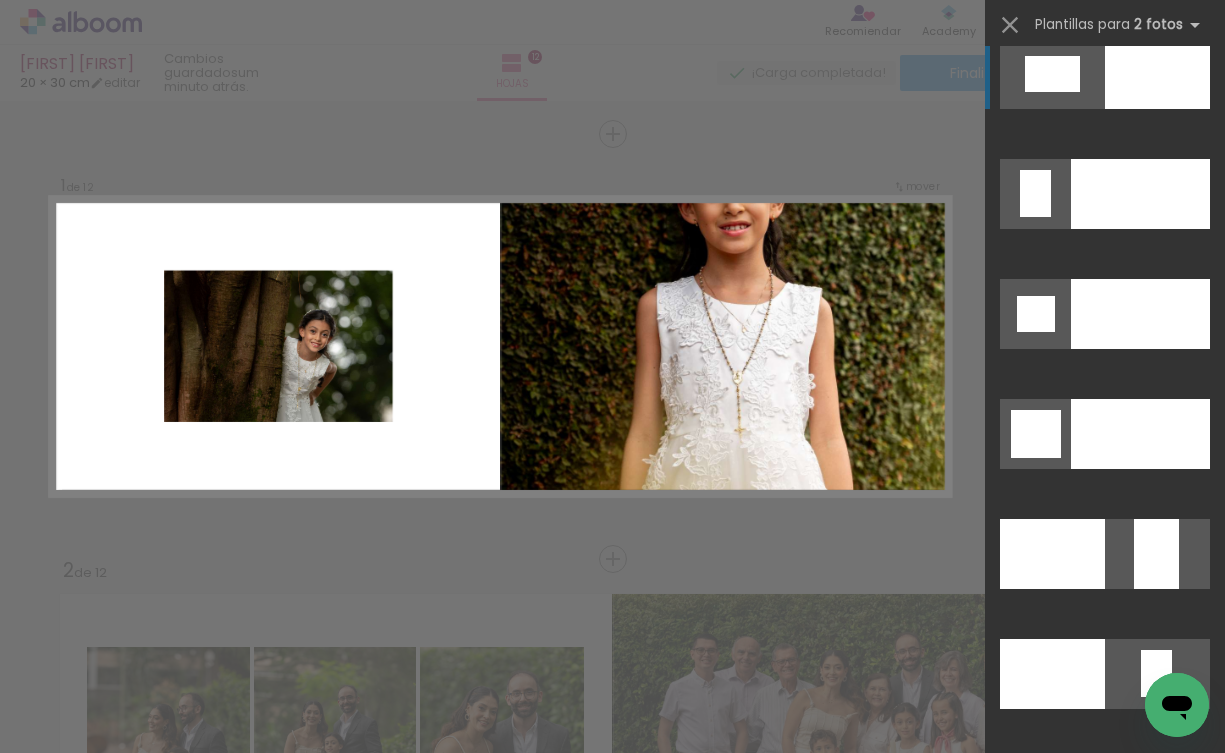click at bounding box center [1157, -406] 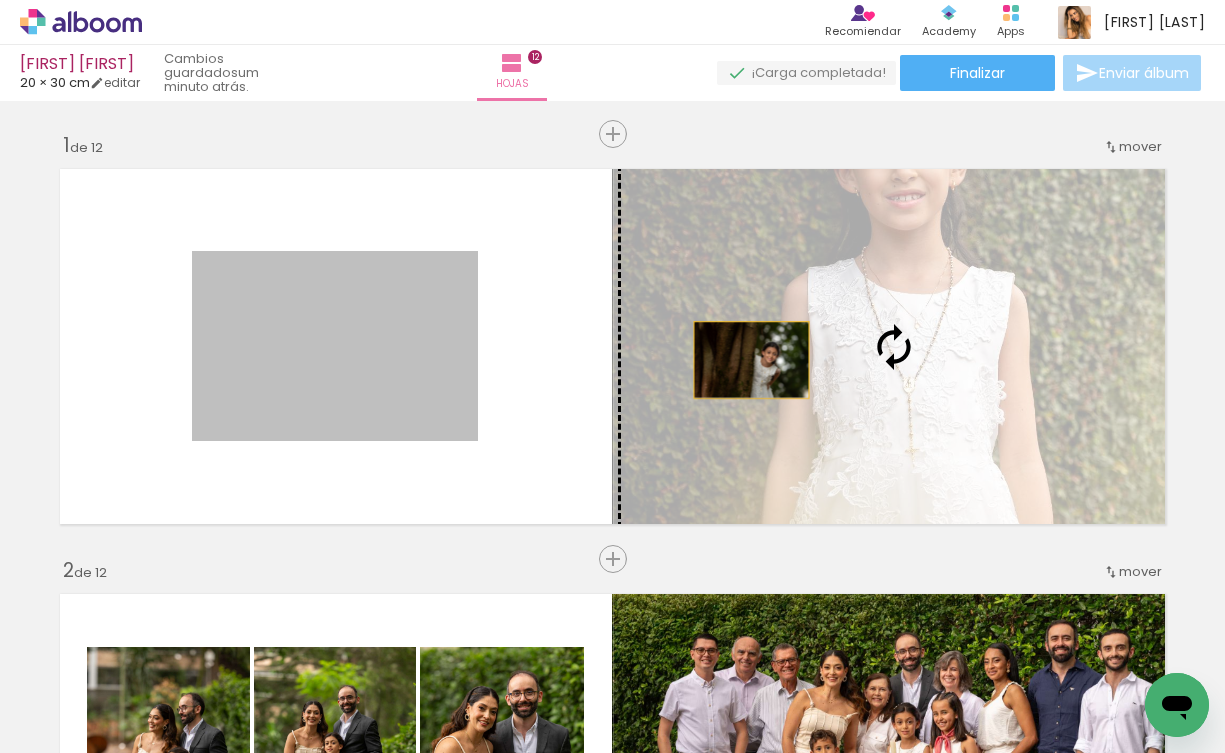 drag, startPoint x: 407, startPoint y: 362, endPoint x: 744, endPoint y: 360, distance: 337.00592 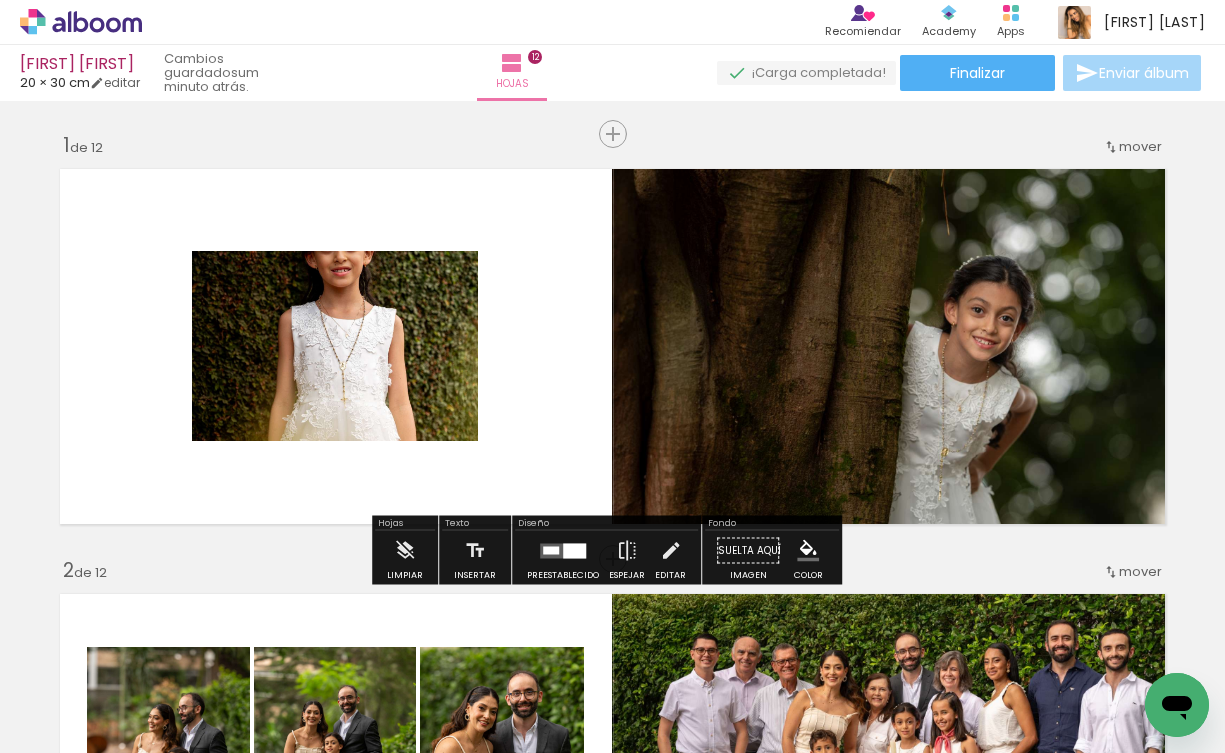 click at bounding box center (574, 550) 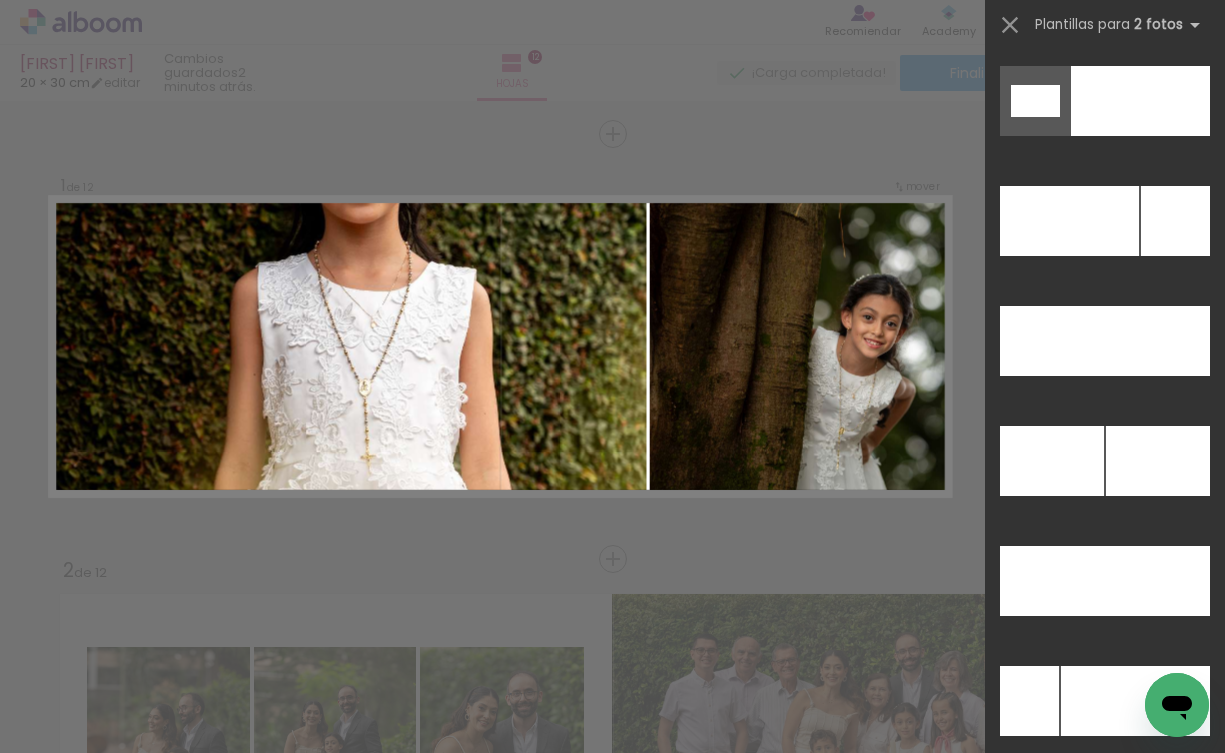 scroll, scrollTop: 8994, scrollLeft: 0, axis: vertical 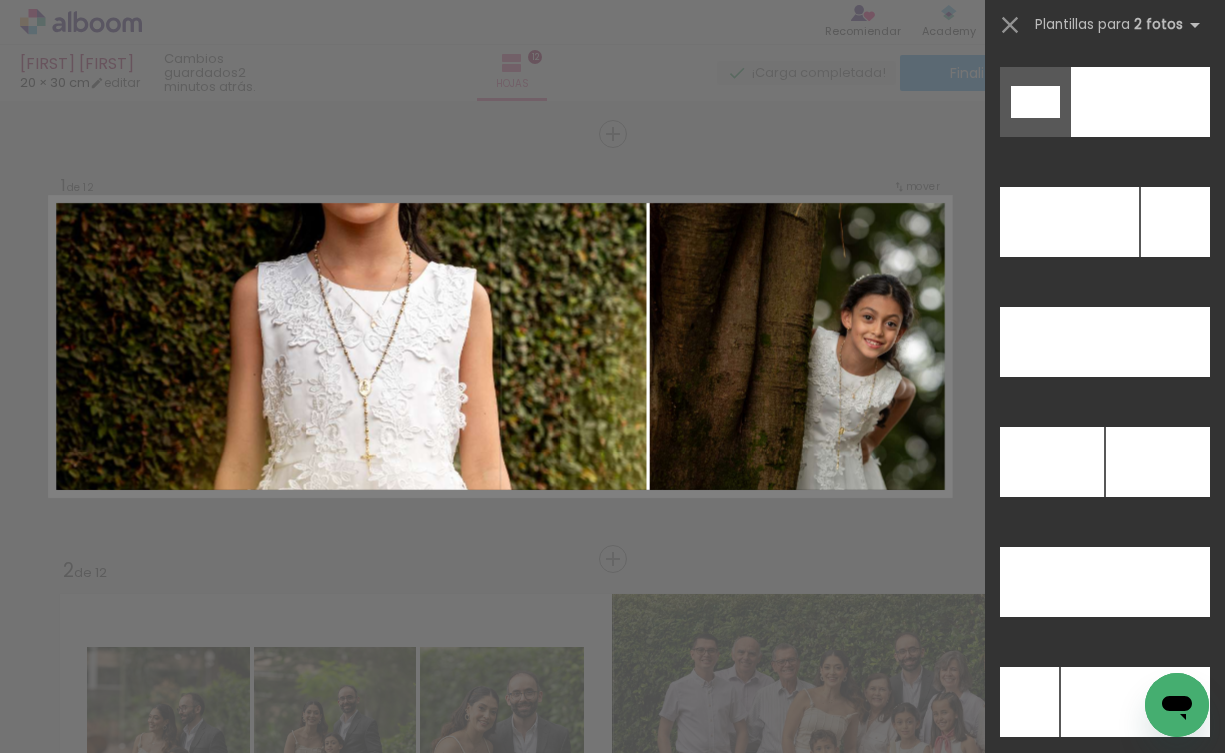 click at bounding box center [1069, 222] 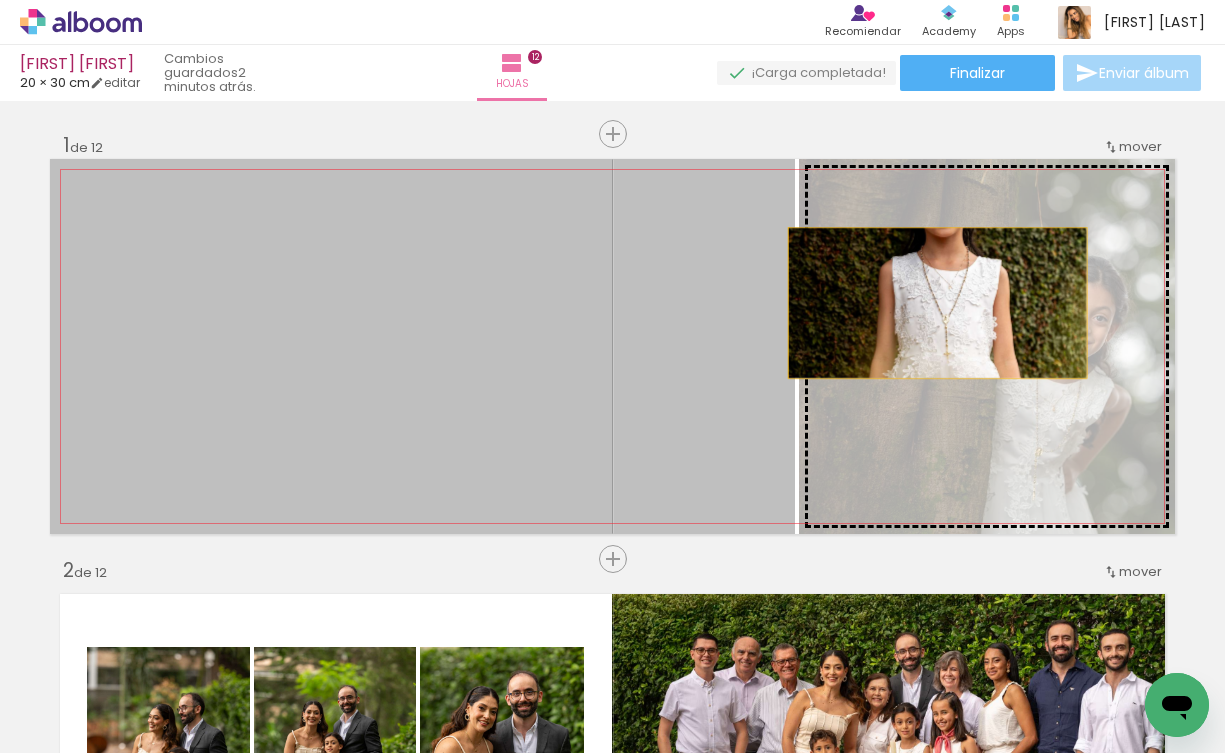 drag, startPoint x: 537, startPoint y: 311, endPoint x: 930, endPoint y: 303, distance: 393.08142 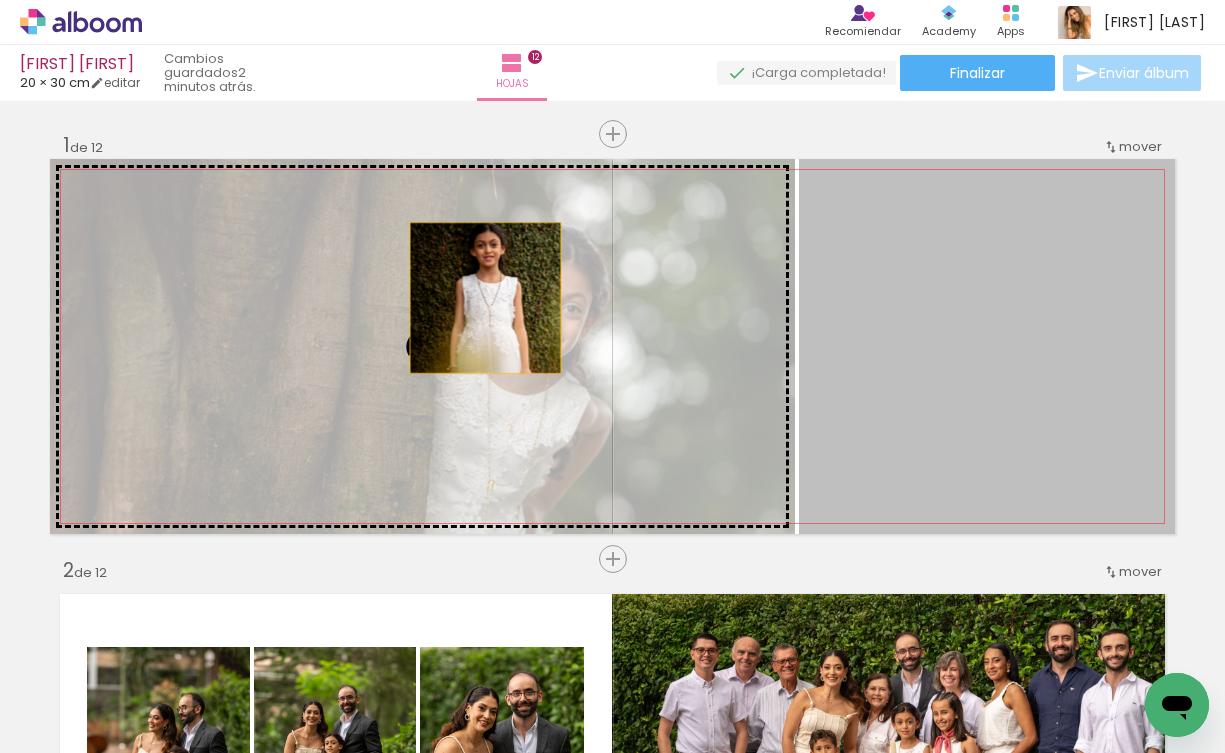 drag, startPoint x: 930, startPoint y: 303, endPoint x: 472, endPoint y: 299, distance: 458.01746 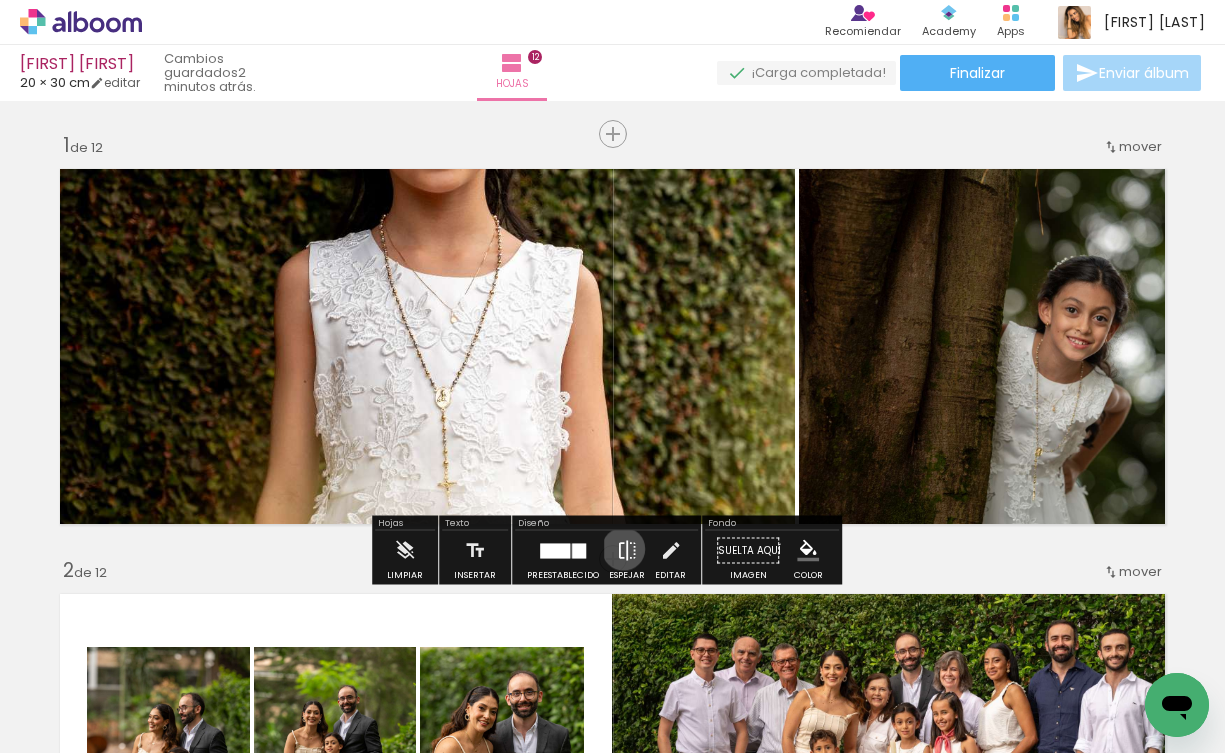 click at bounding box center (627, 551) 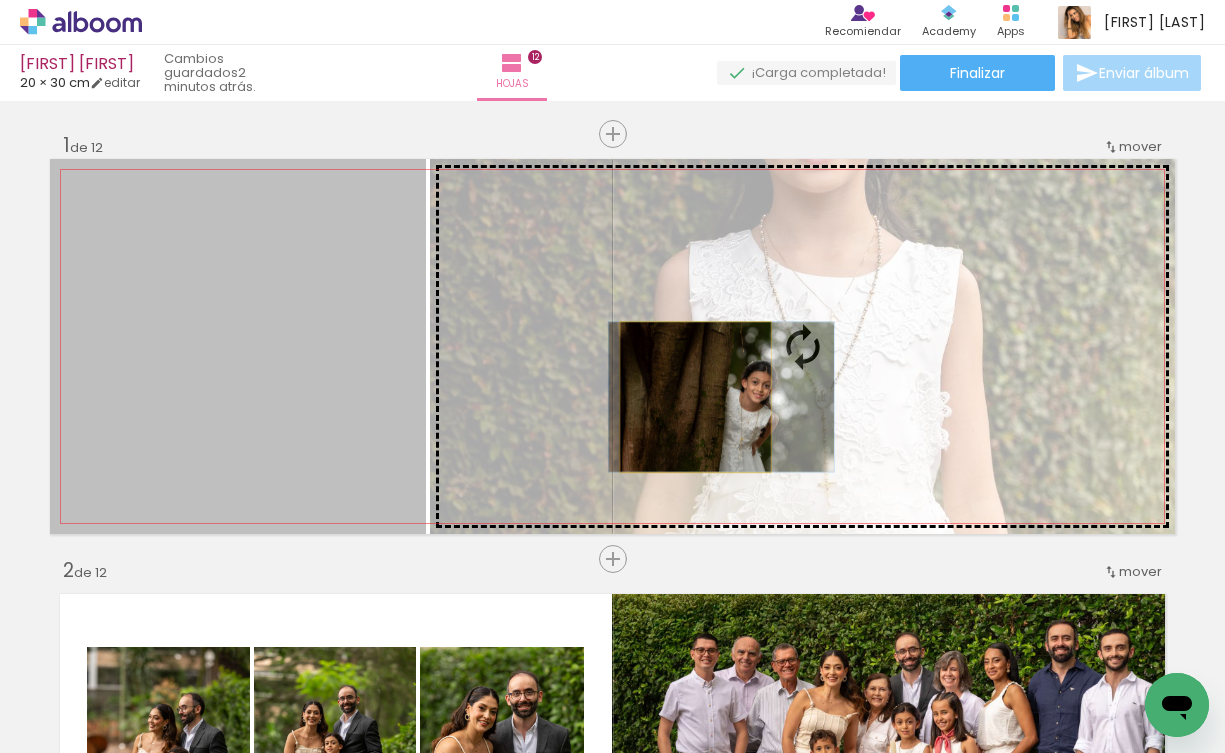 drag, startPoint x: 353, startPoint y: 394, endPoint x: 689, endPoint y: 398, distance: 336.0238 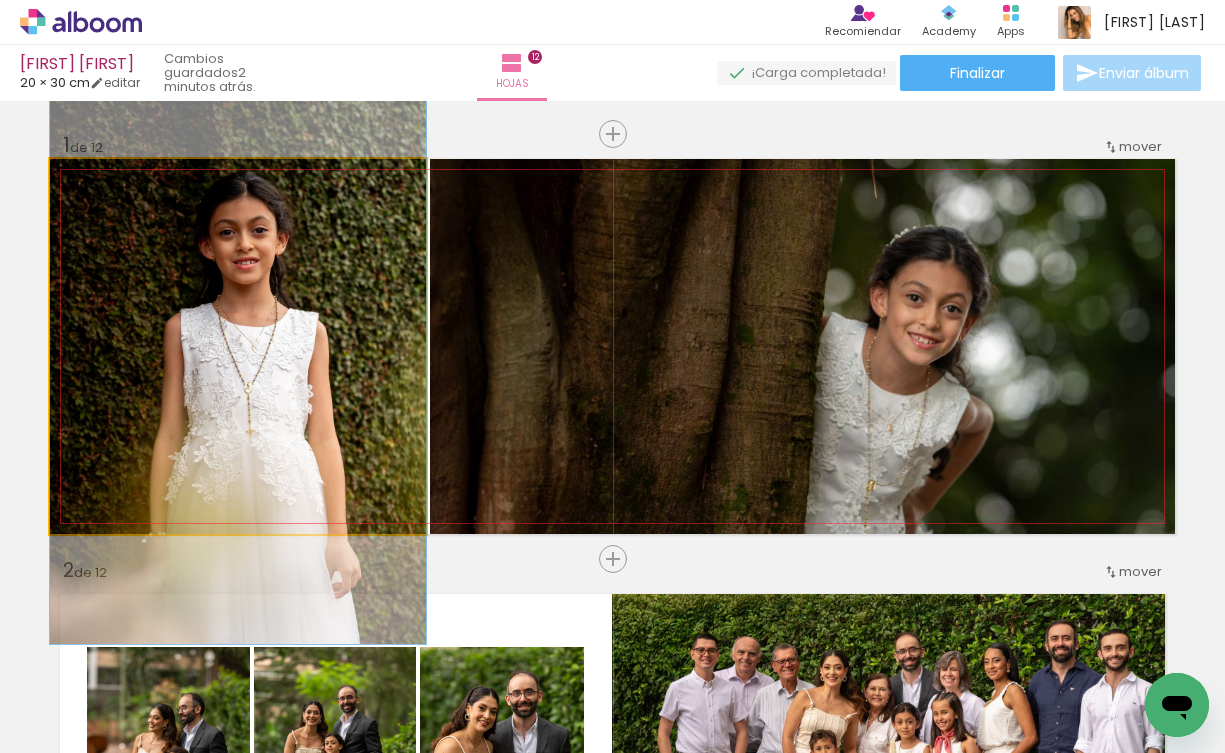 drag, startPoint x: 343, startPoint y: 274, endPoint x: 345, endPoint y: 289, distance: 15.132746 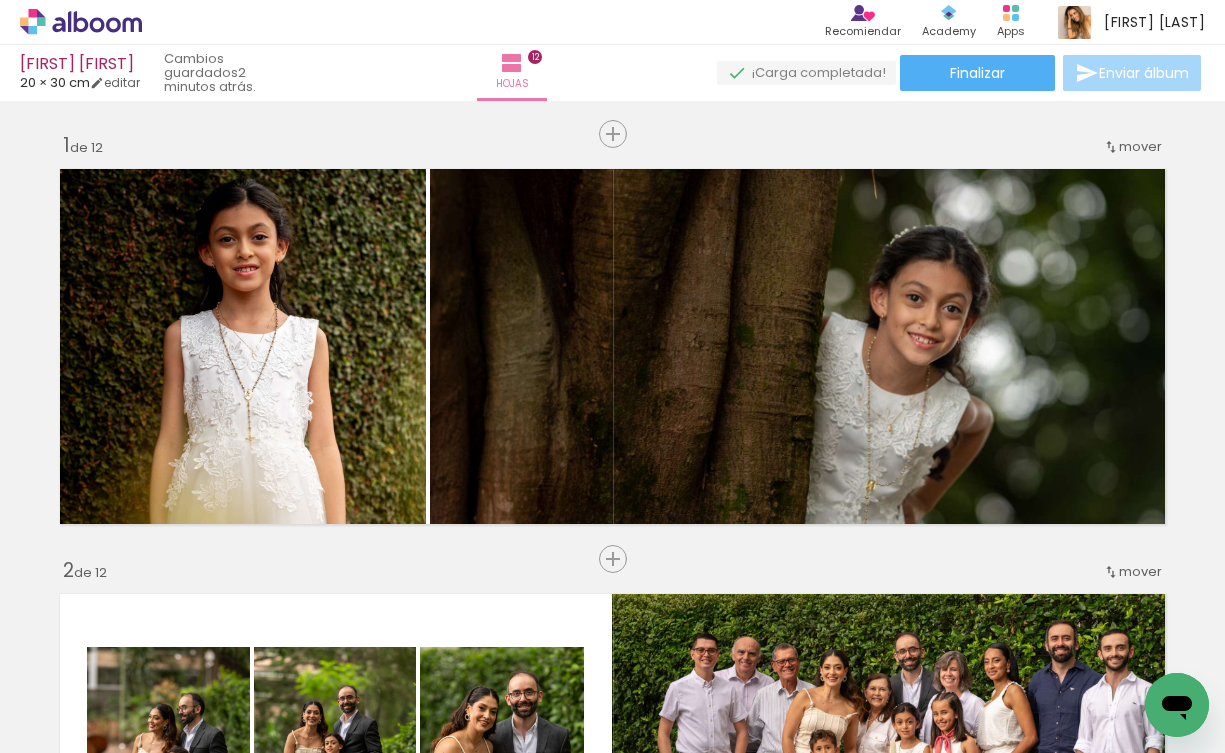 click on "Insertar hoja 1  de 12  Insertar hoja 2  de 12  Insertar hoja 3  de 12  Insertar hoja 4  de 12  Insertar hoja 5  de 12  Insertar hoja 6  de 12  Insertar hoja 7  de 12  Insertar hoja 8  de 12  Insertar hoja 9  de 12  Insertar hoja 10  de 12  Insertar hoja 11  de 12  Insertar hoja 12  de 12" at bounding box center (612, 2871) 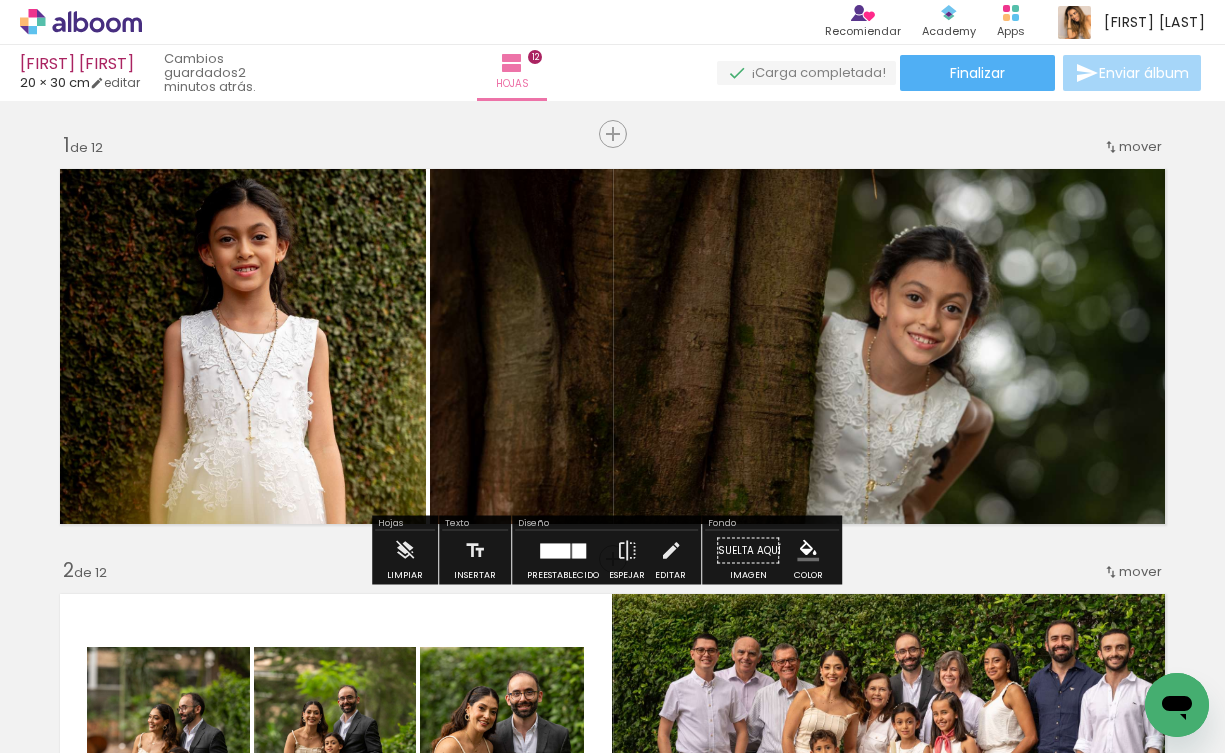 click at bounding box center [579, 550] 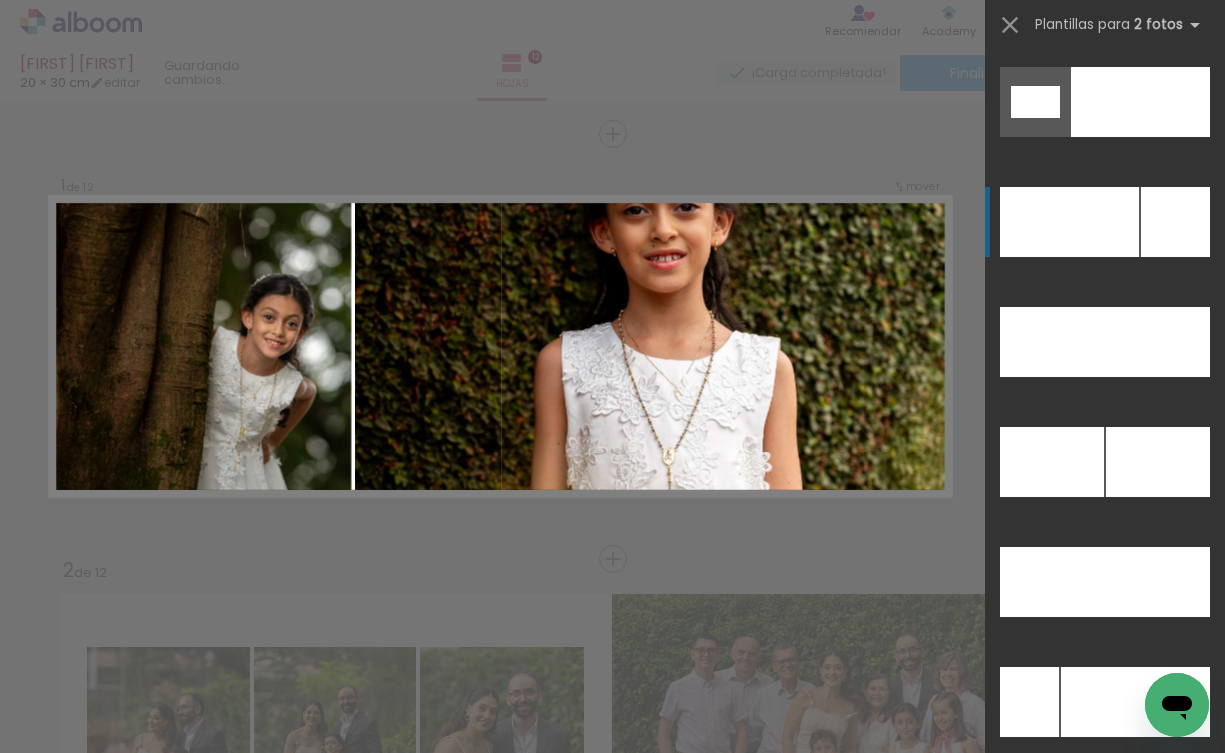 scroll, scrollTop: 9120, scrollLeft: 0, axis: vertical 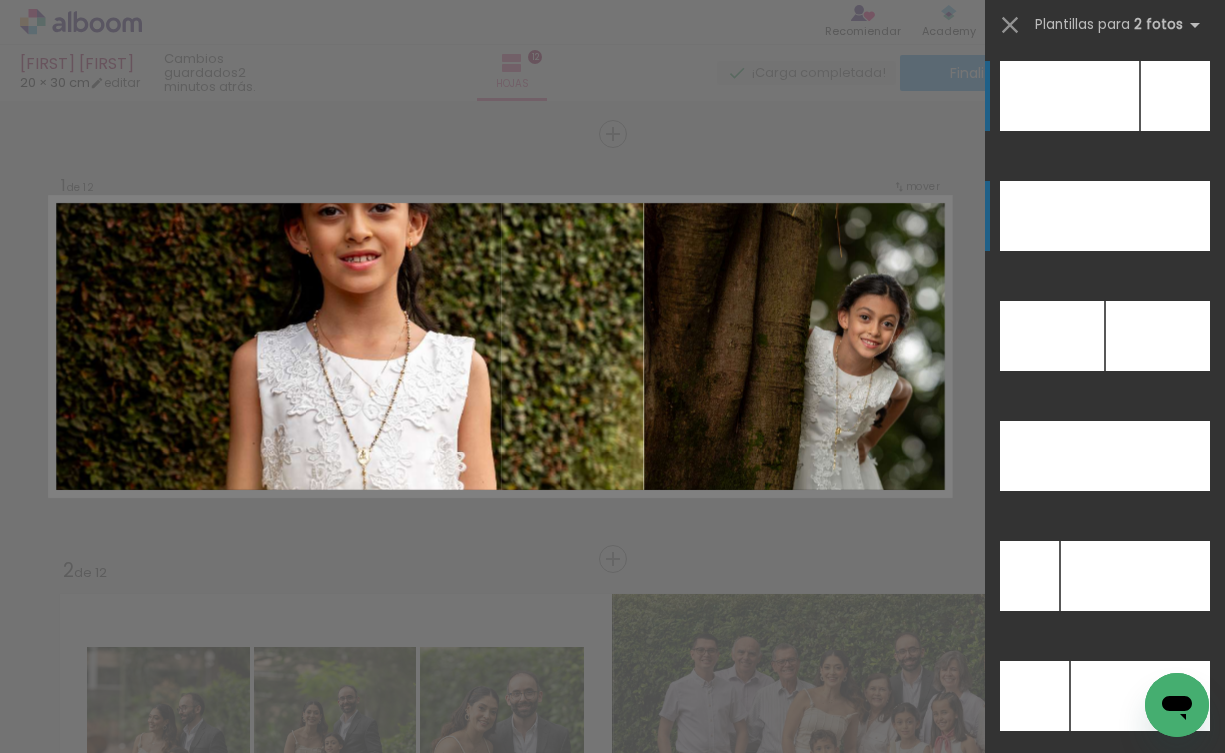 click at bounding box center [1140, 696] 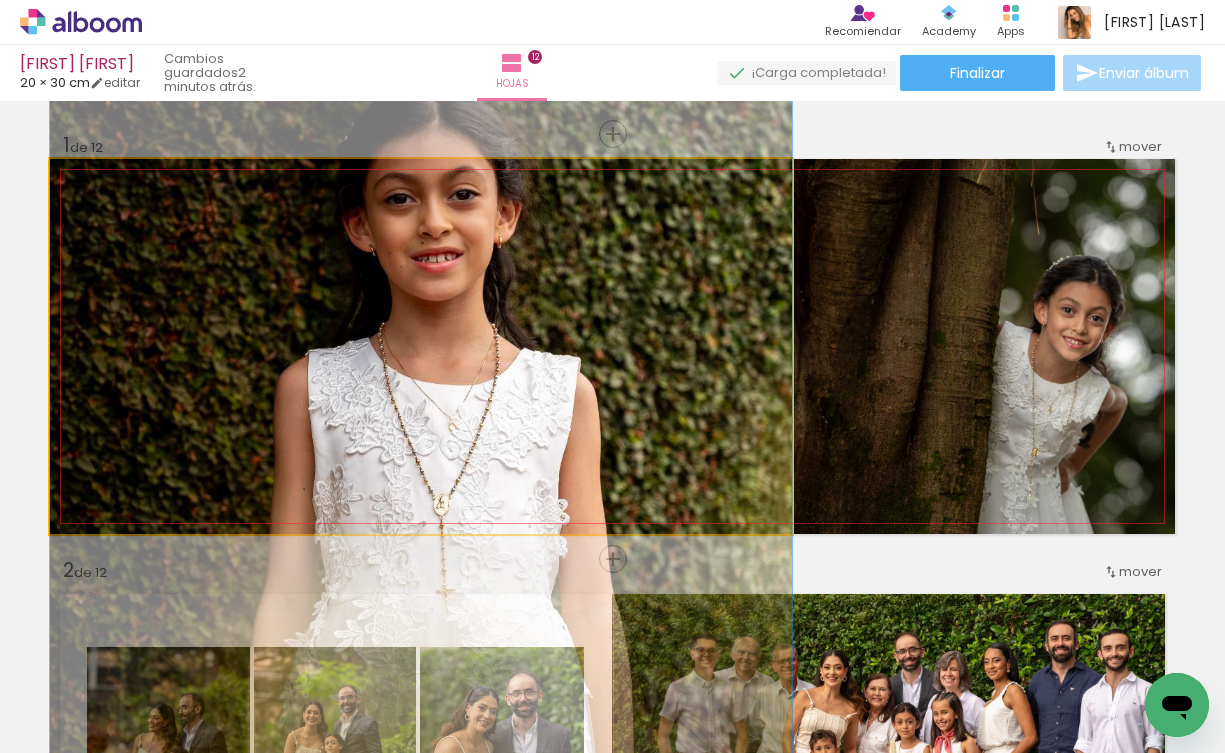 drag, startPoint x: 519, startPoint y: 292, endPoint x: 359, endPoint y: 312, distance: 161.24515 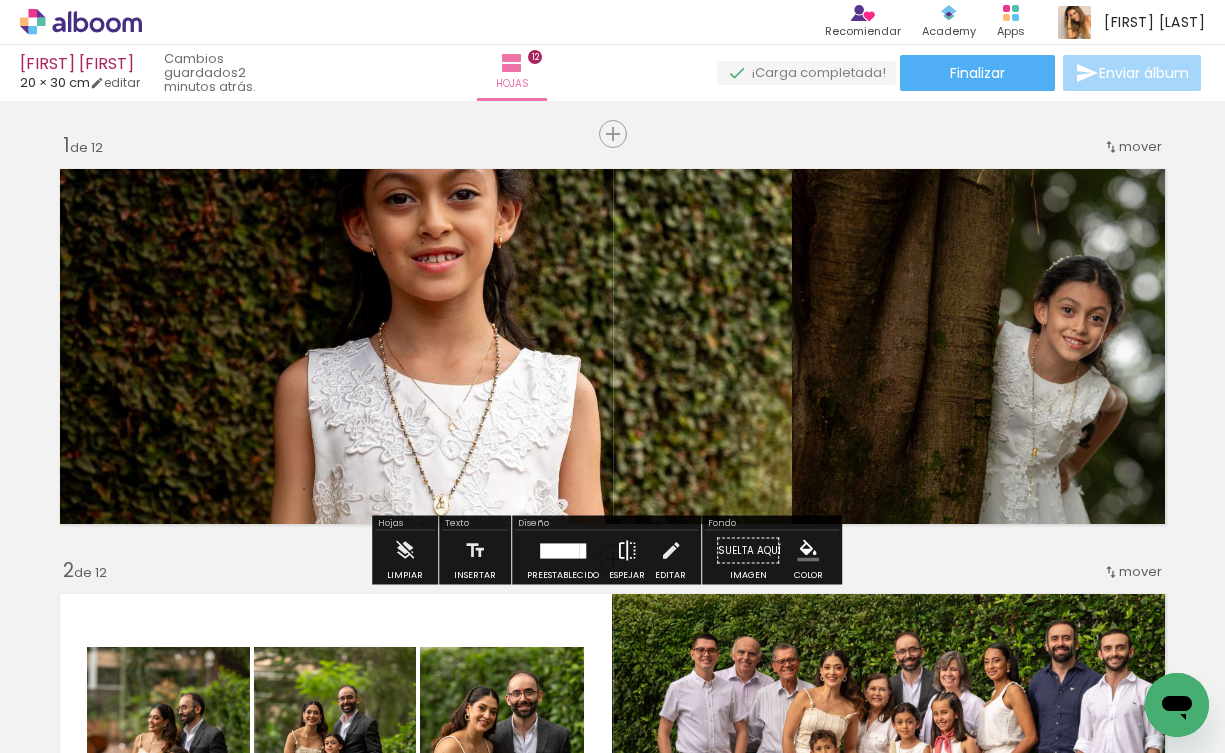 click at bounding box center (627, 551) 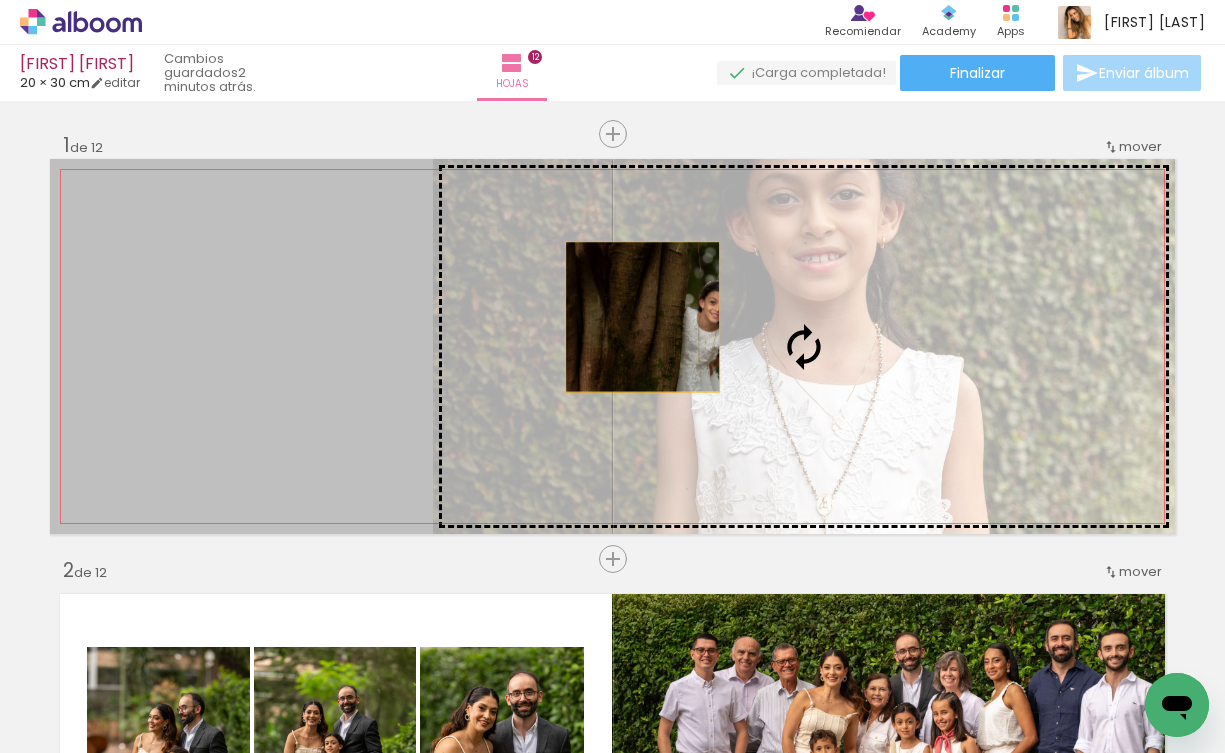 drag, startPoint x: 276, startPoint y: 308, endPoint x: 635, endPoint y: 317, distance: 359.1128 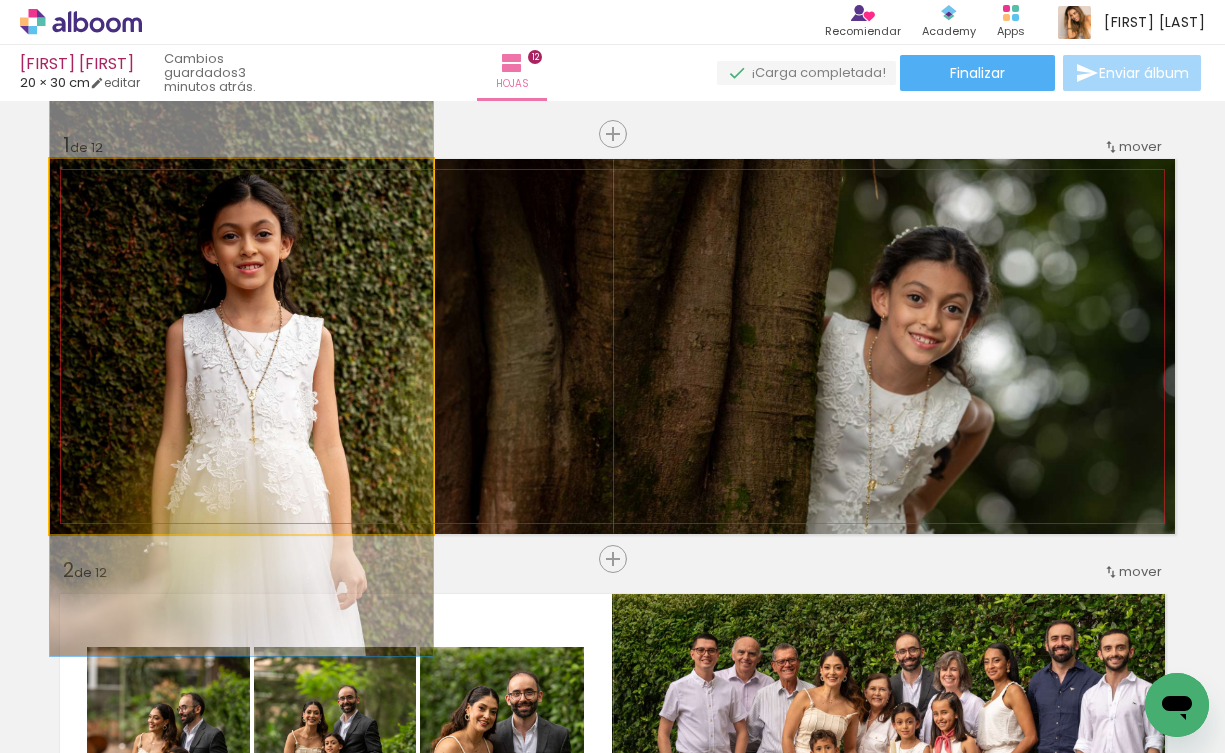 drag, startPoint x: 339, startPoint y: 262, endPoint x: 338, endPoint y: 289, distance: 27.018513 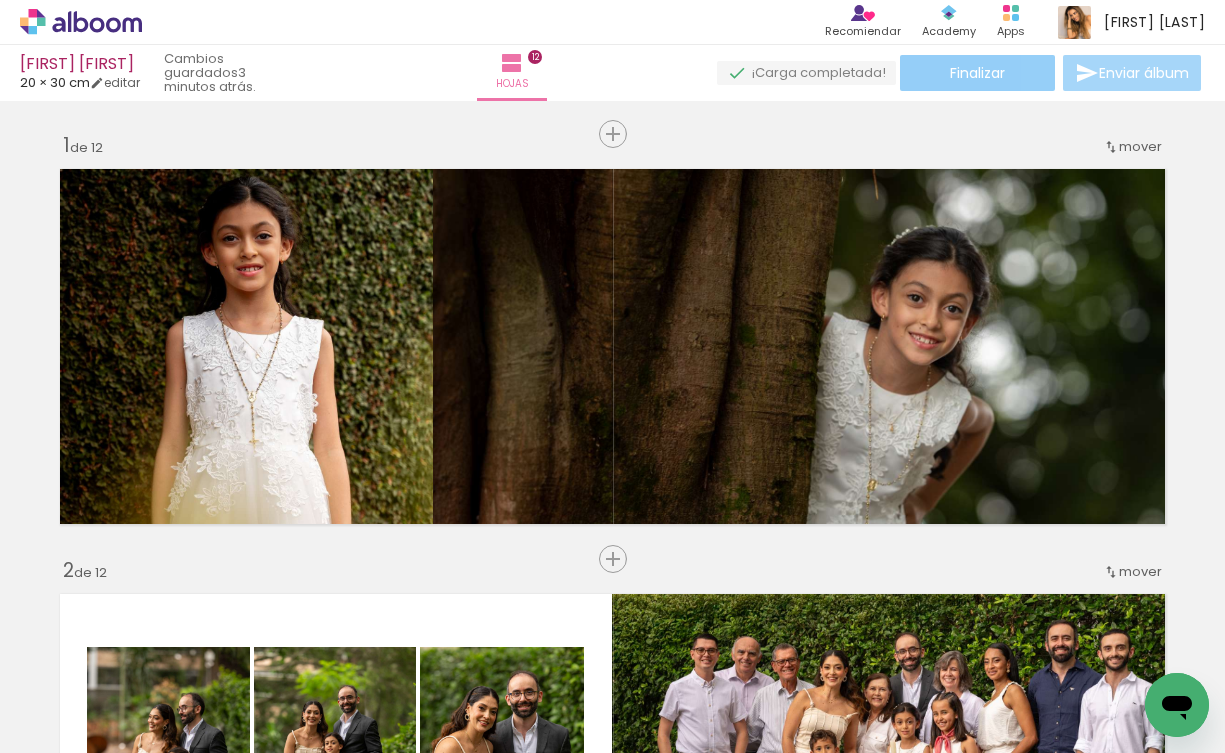 click on "Finalizar" 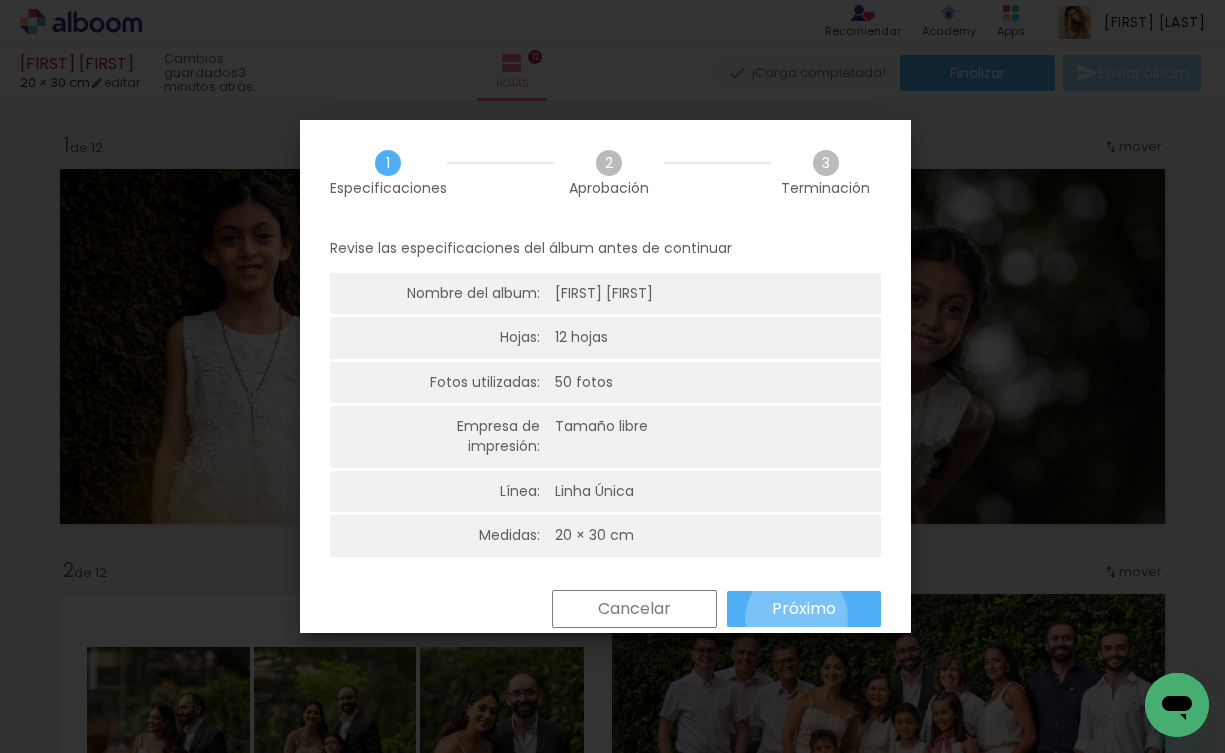 click on "Próximo" at bounding box center (0, 0) 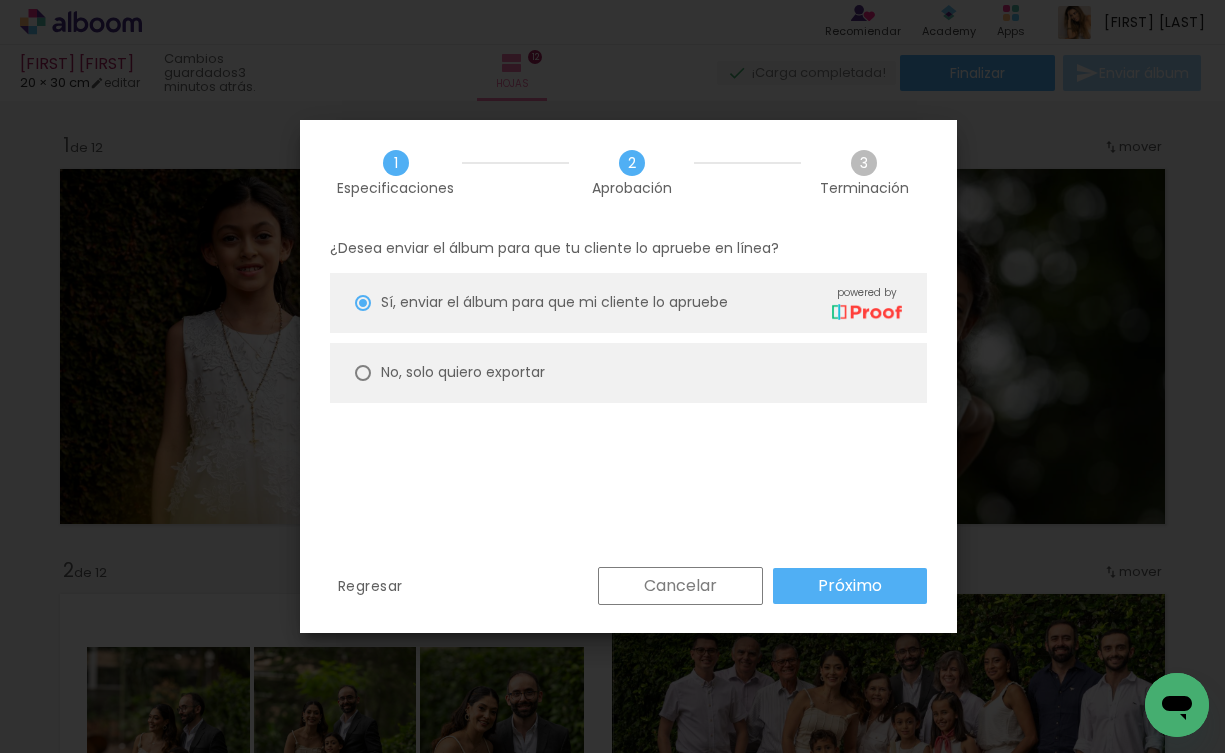 click on "No, solo quiero exportar" at bounding box center (628, 373) 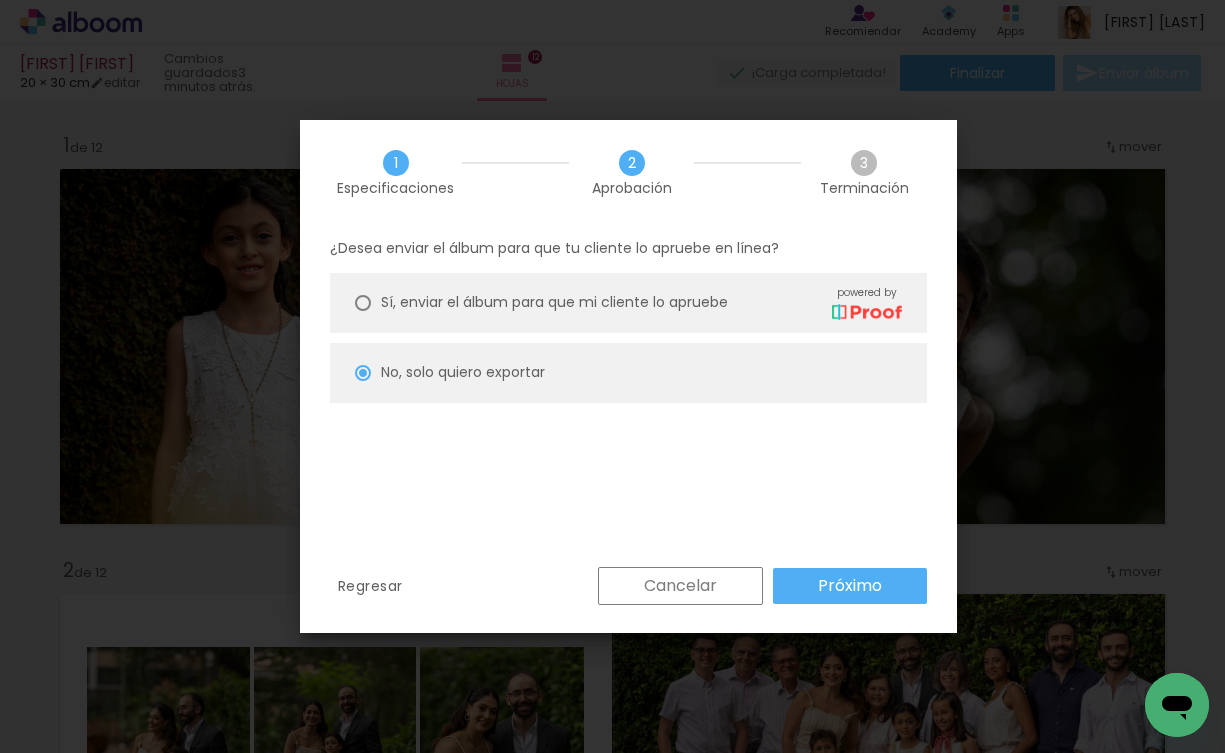 click on "Próximo" at bounding box center [850, 586] 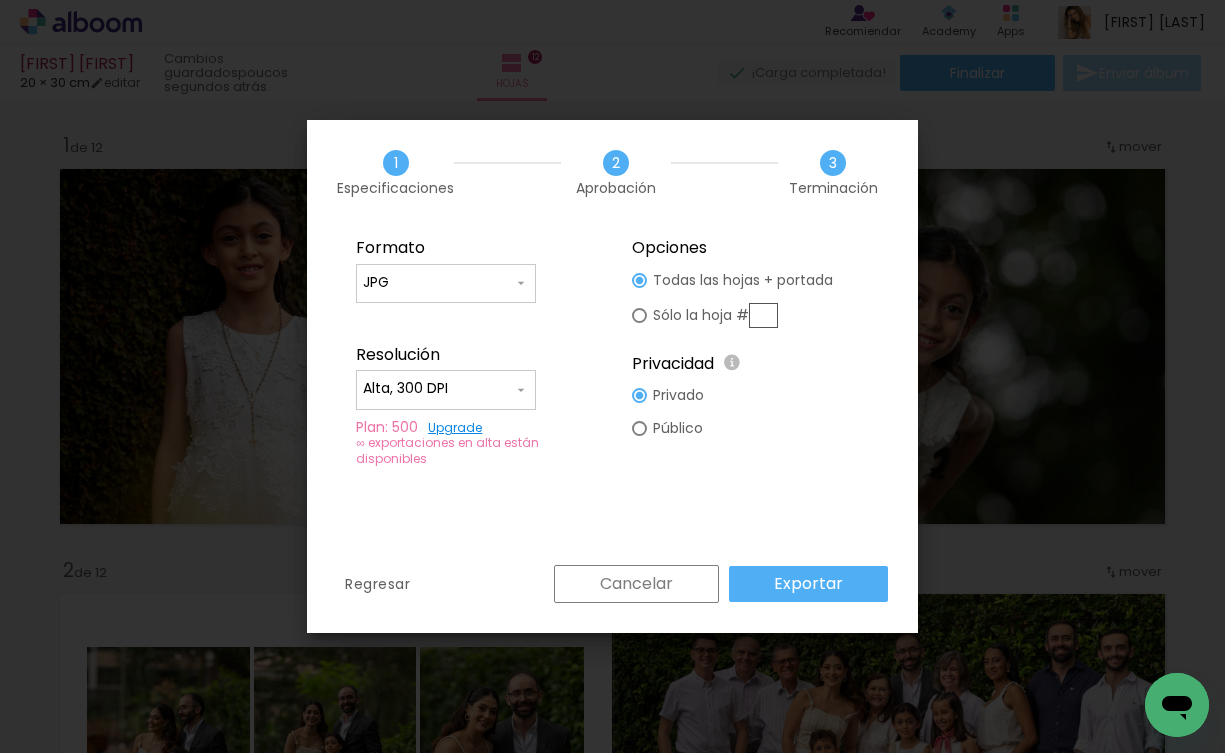 click on "Exportar" at bounding box center (0, 0) 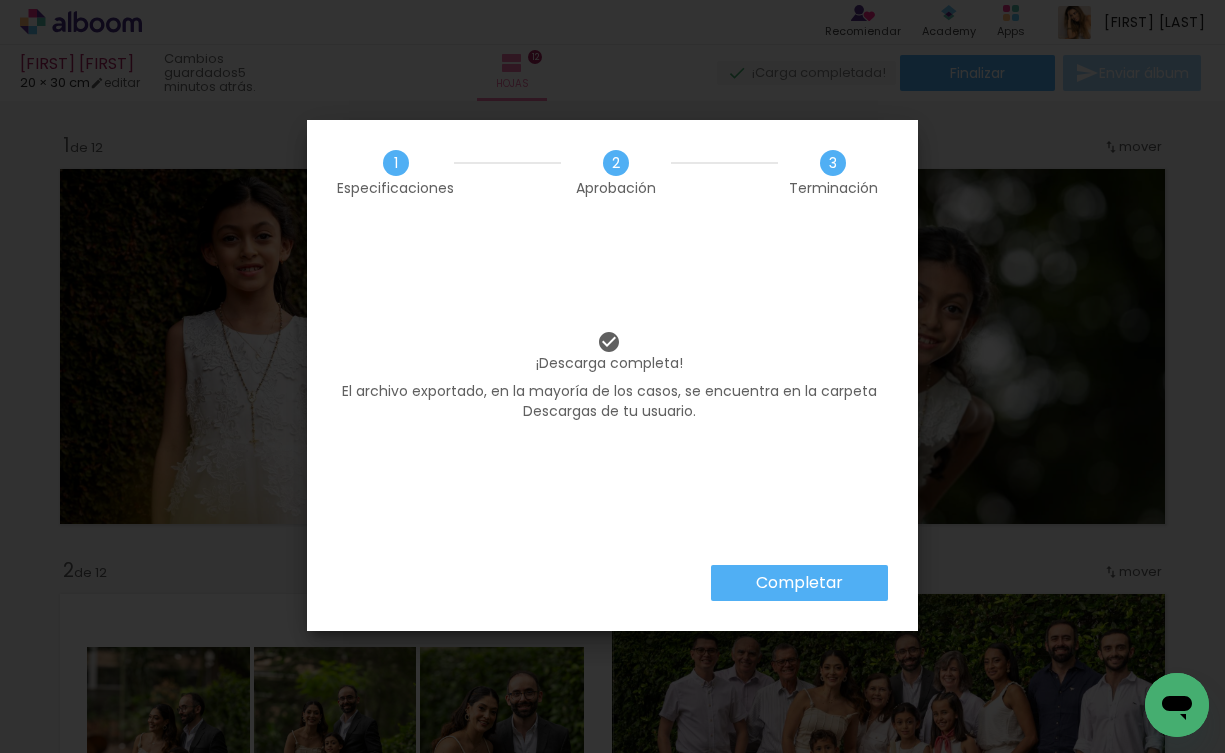 scroll, scrollTop: 0, scrollLeft: 0, axis: both 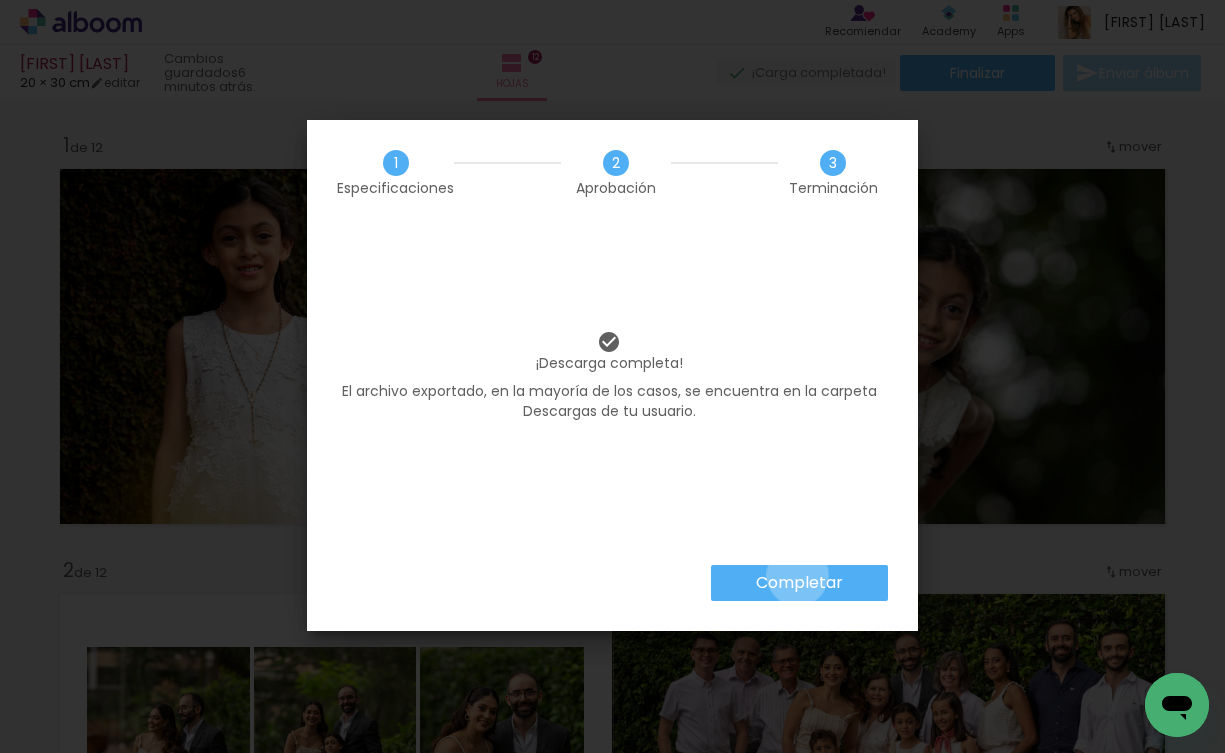 click on "Completar" at bounding box center (0, 0) 